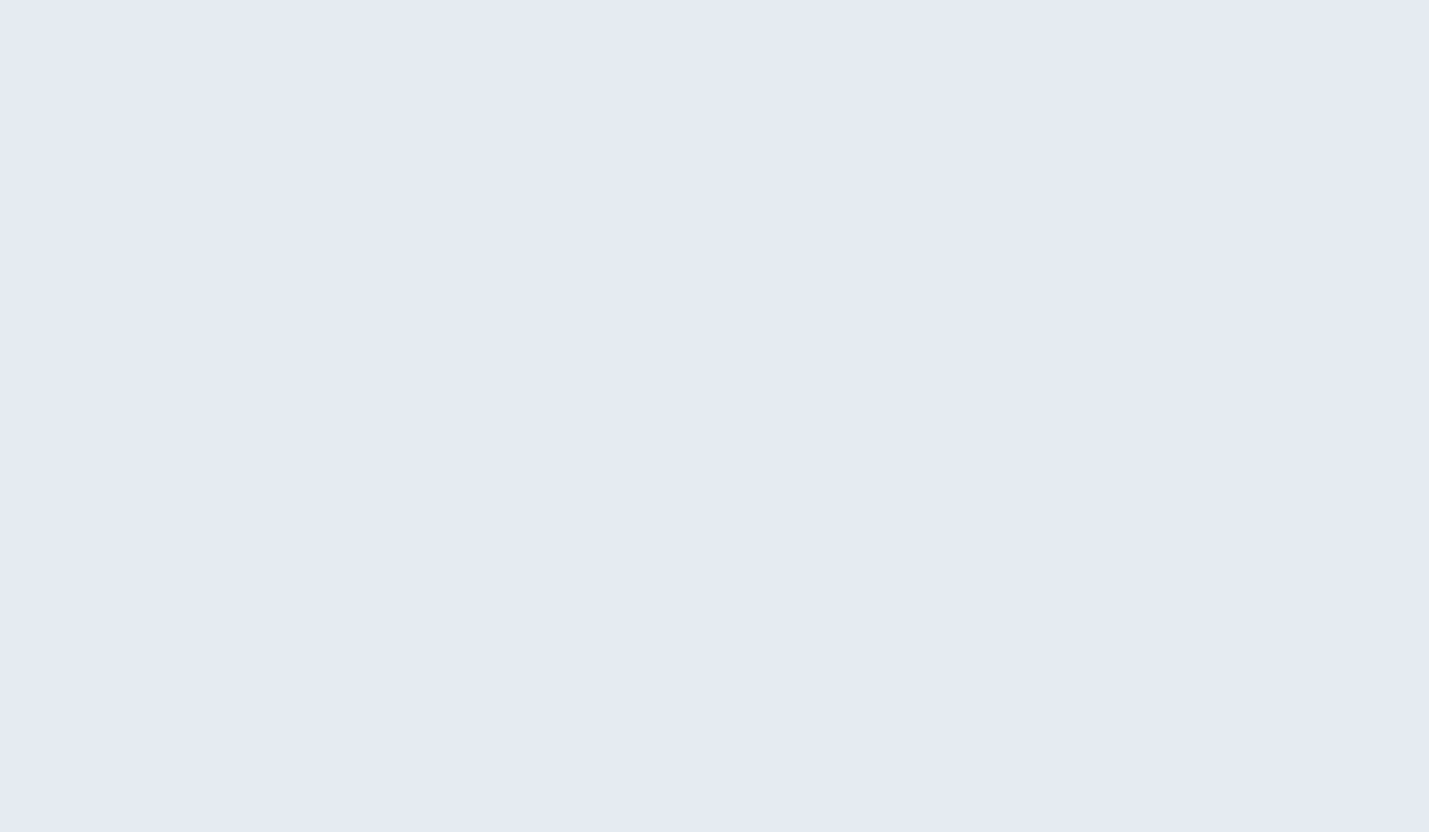 scroll, scrollTop: 0, scrollLeft: 0, axis: both 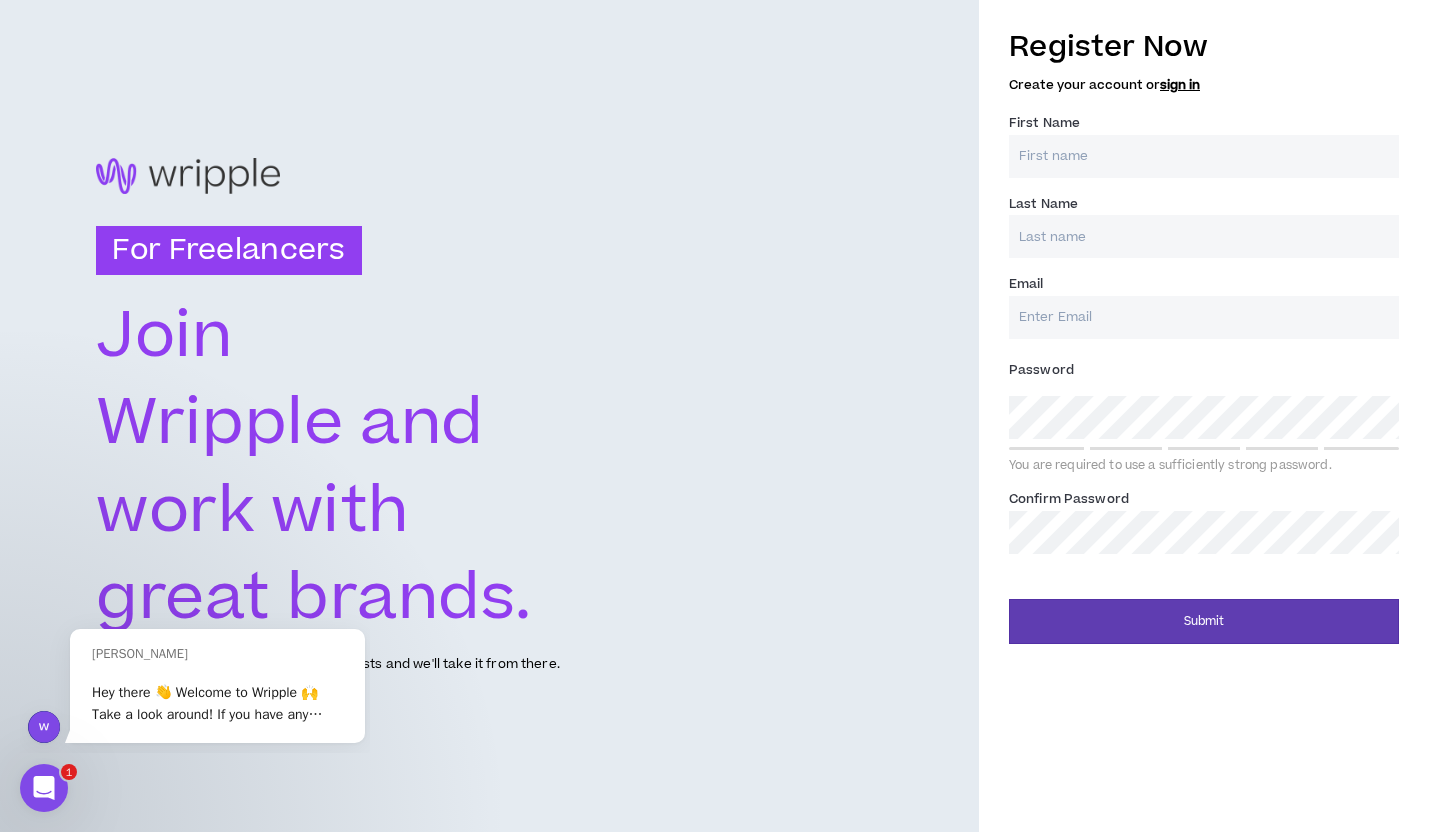 click on "Register Now Create your account or  sign in First Name  * Last Name  * Email  * Password  * You are required to use a sufficiently strong password. Confirm Password  *" at bounding box center [1204, 290] 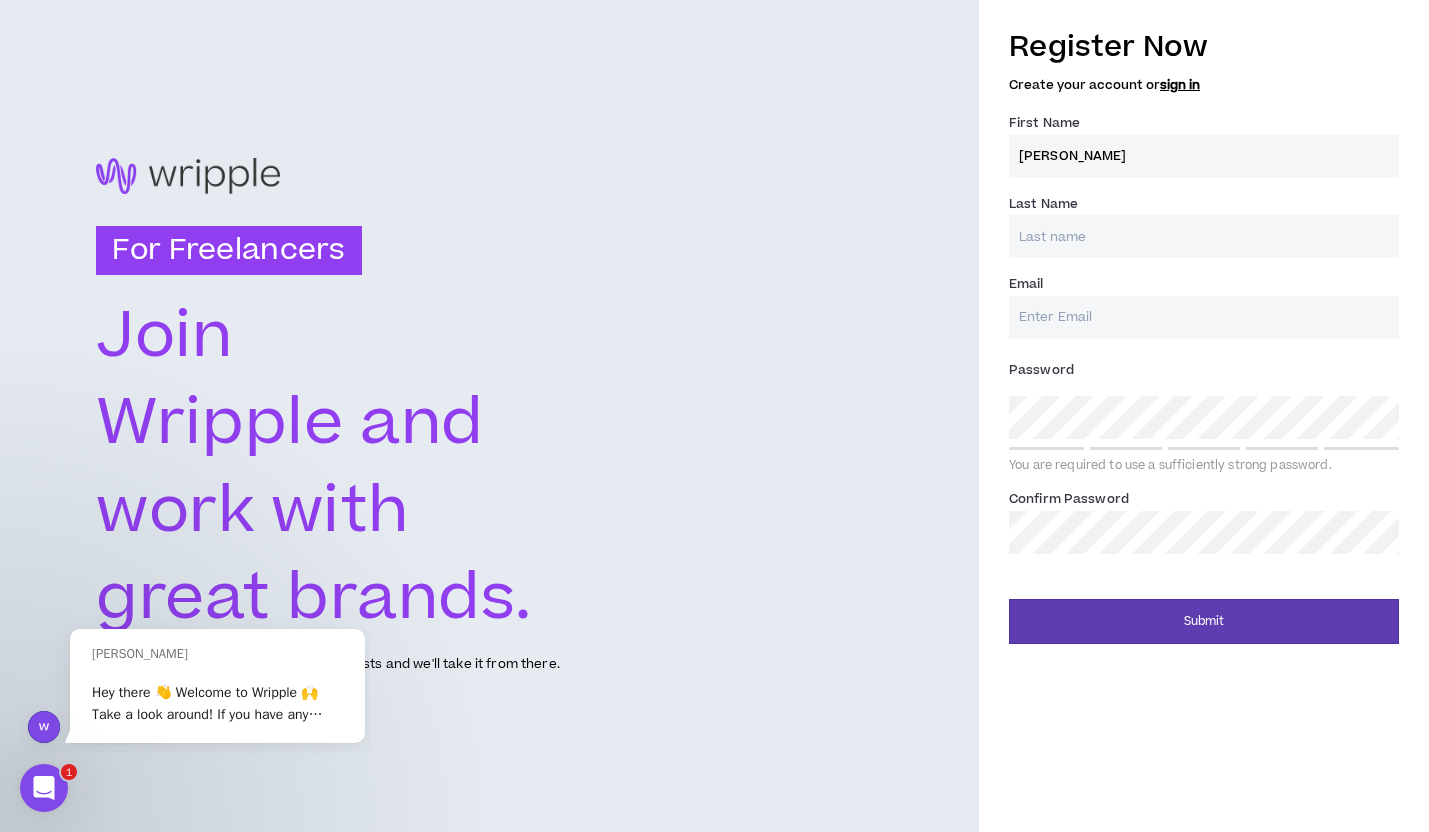 type on "[PERSON_NAME]" 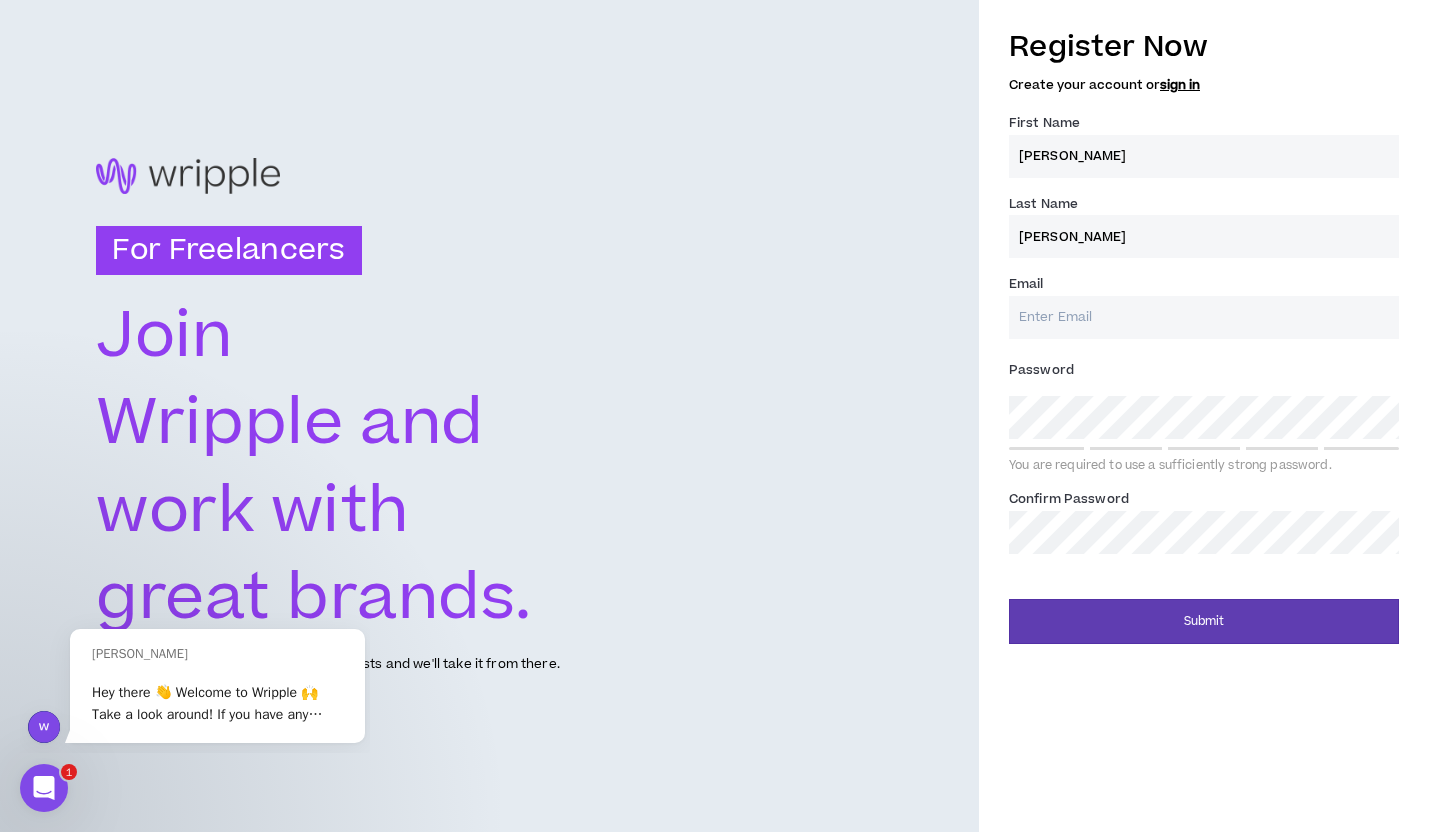 type on "Luptak" 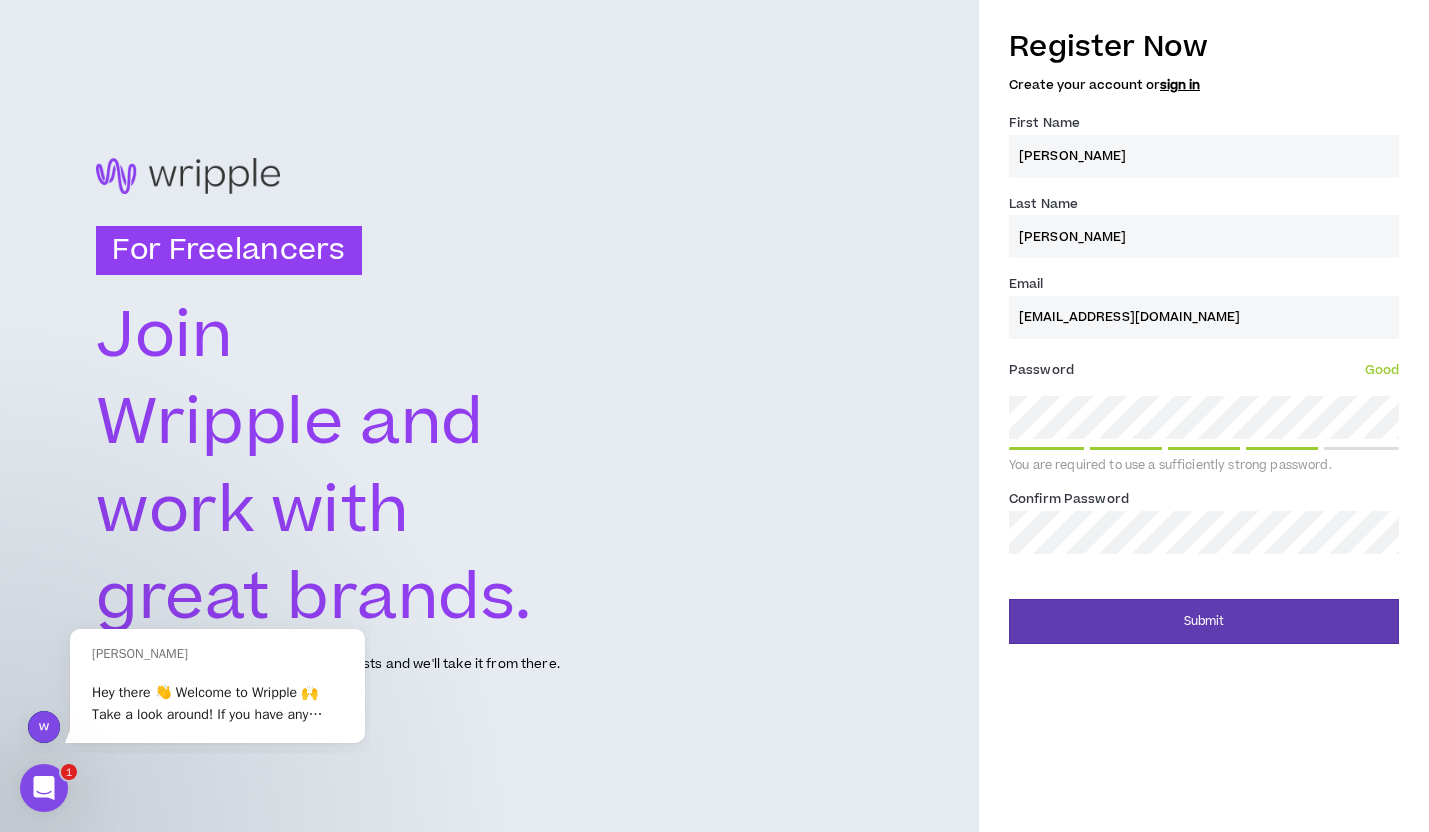 click on "Submit" at bounding box center [1204, 621] 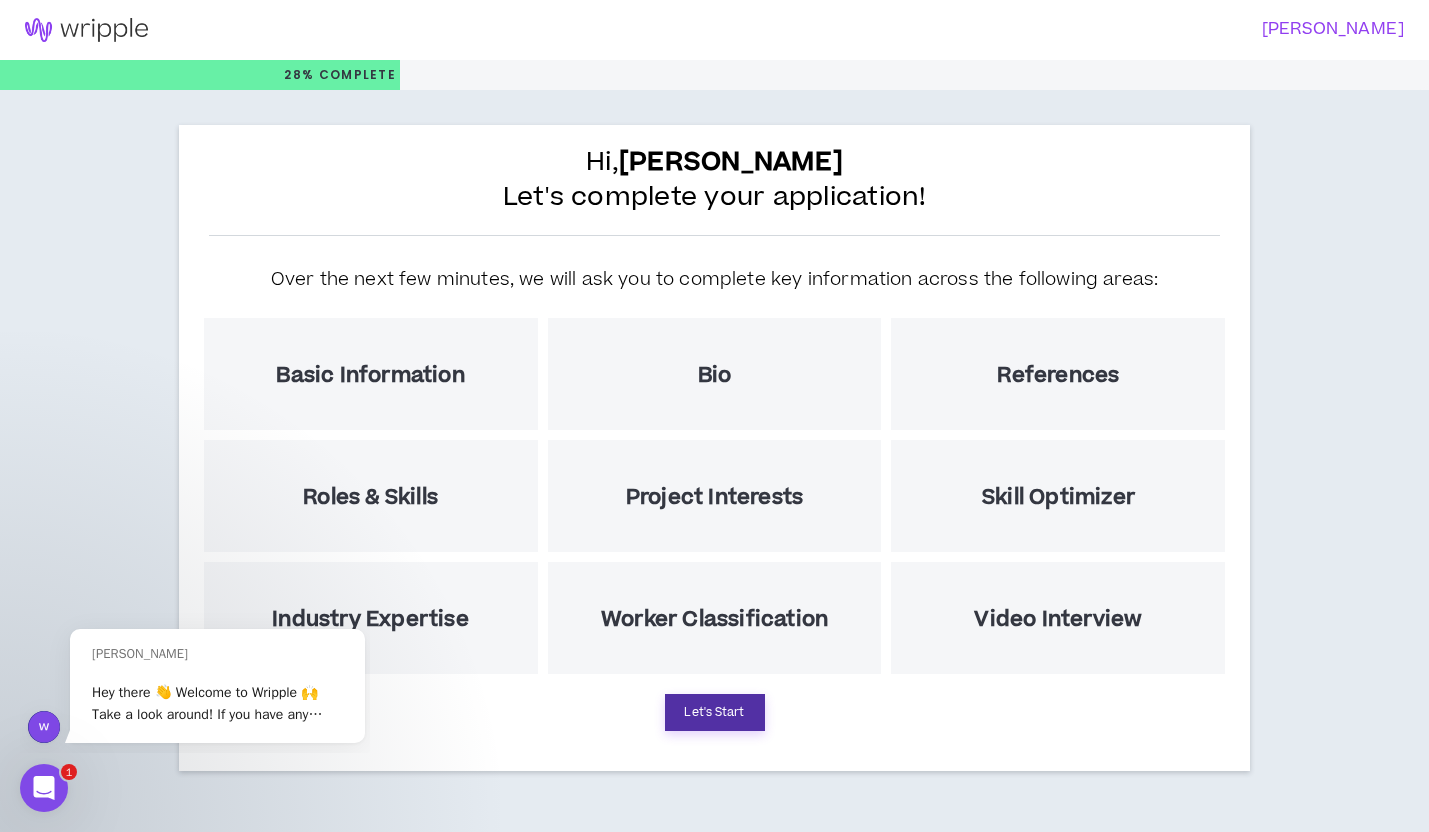 click on "Let's Start" at bounding box center (715, 712) 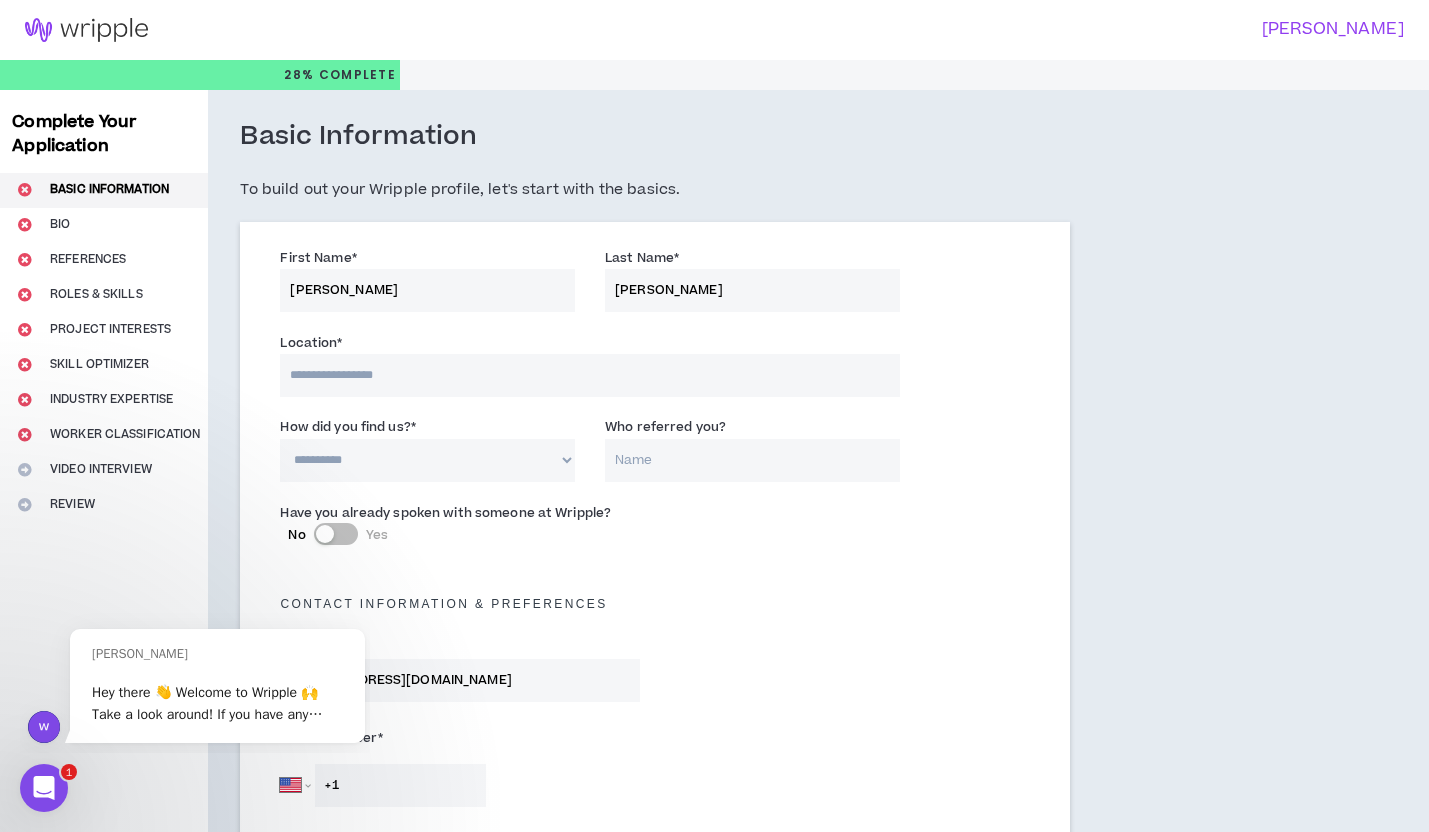 click at bounding box center [589, 375] 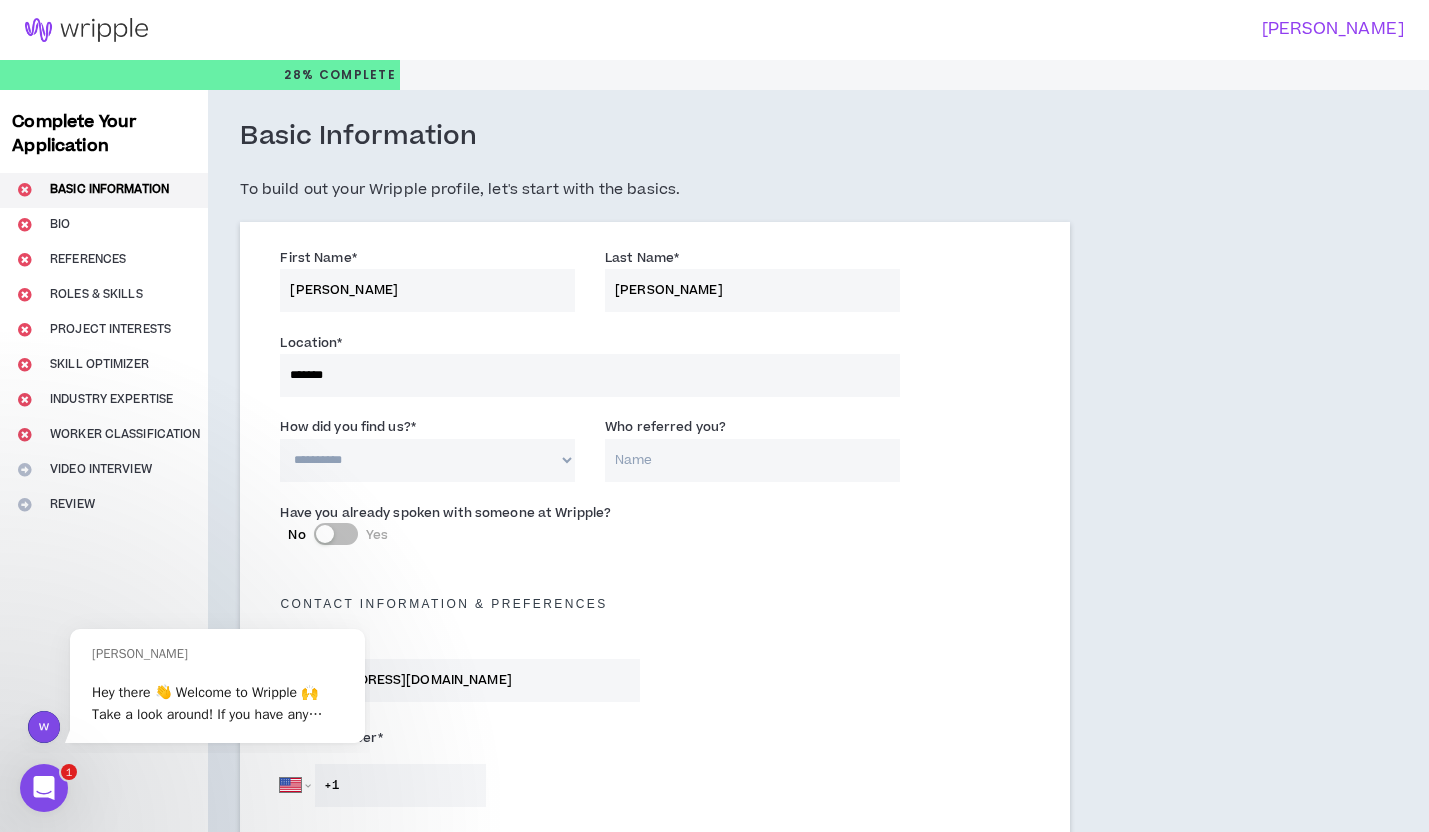 click on "**********" at bounding box center [427, 460] 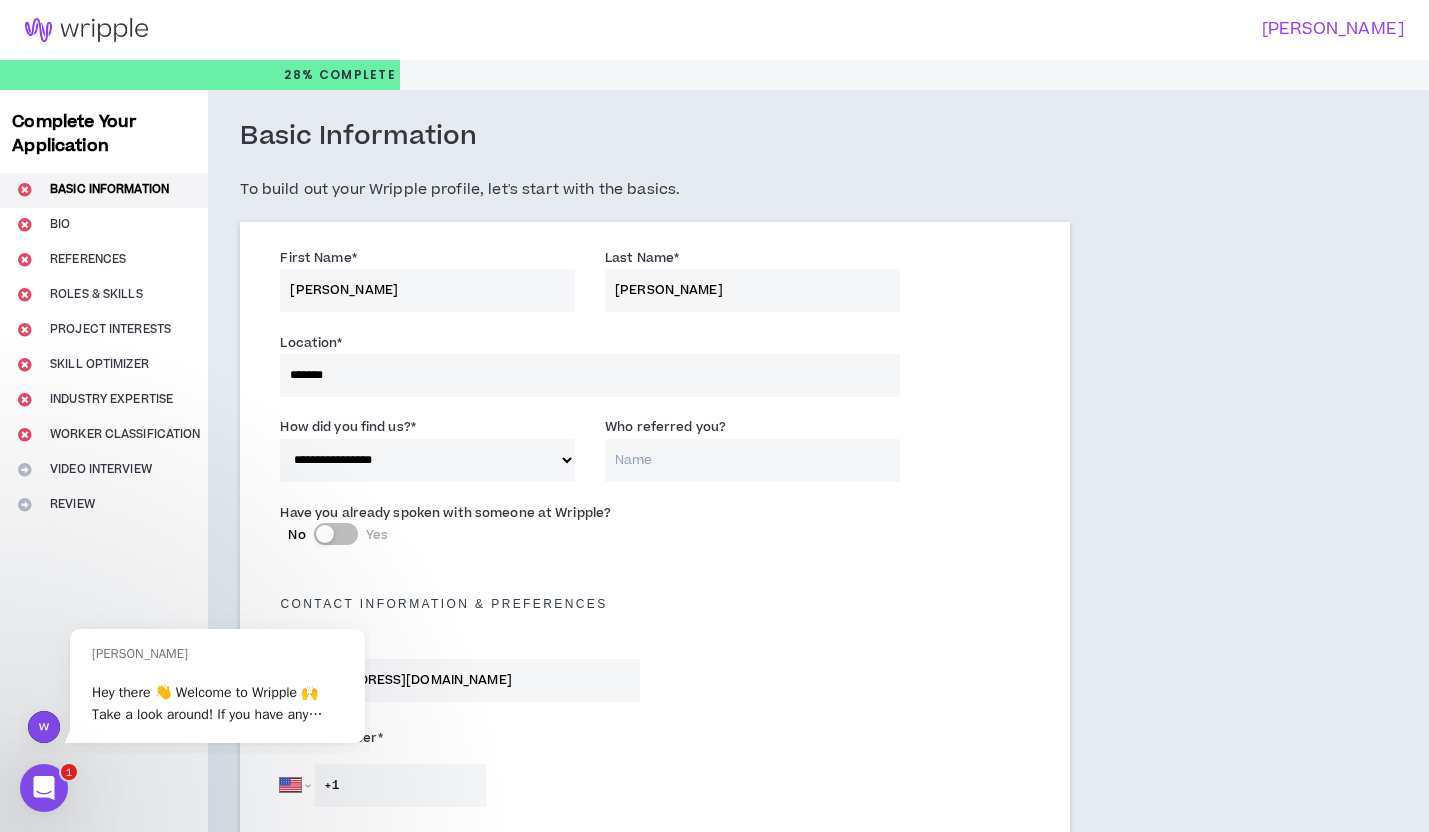 click on "Who referred you?" at bounding box center (752, 460) 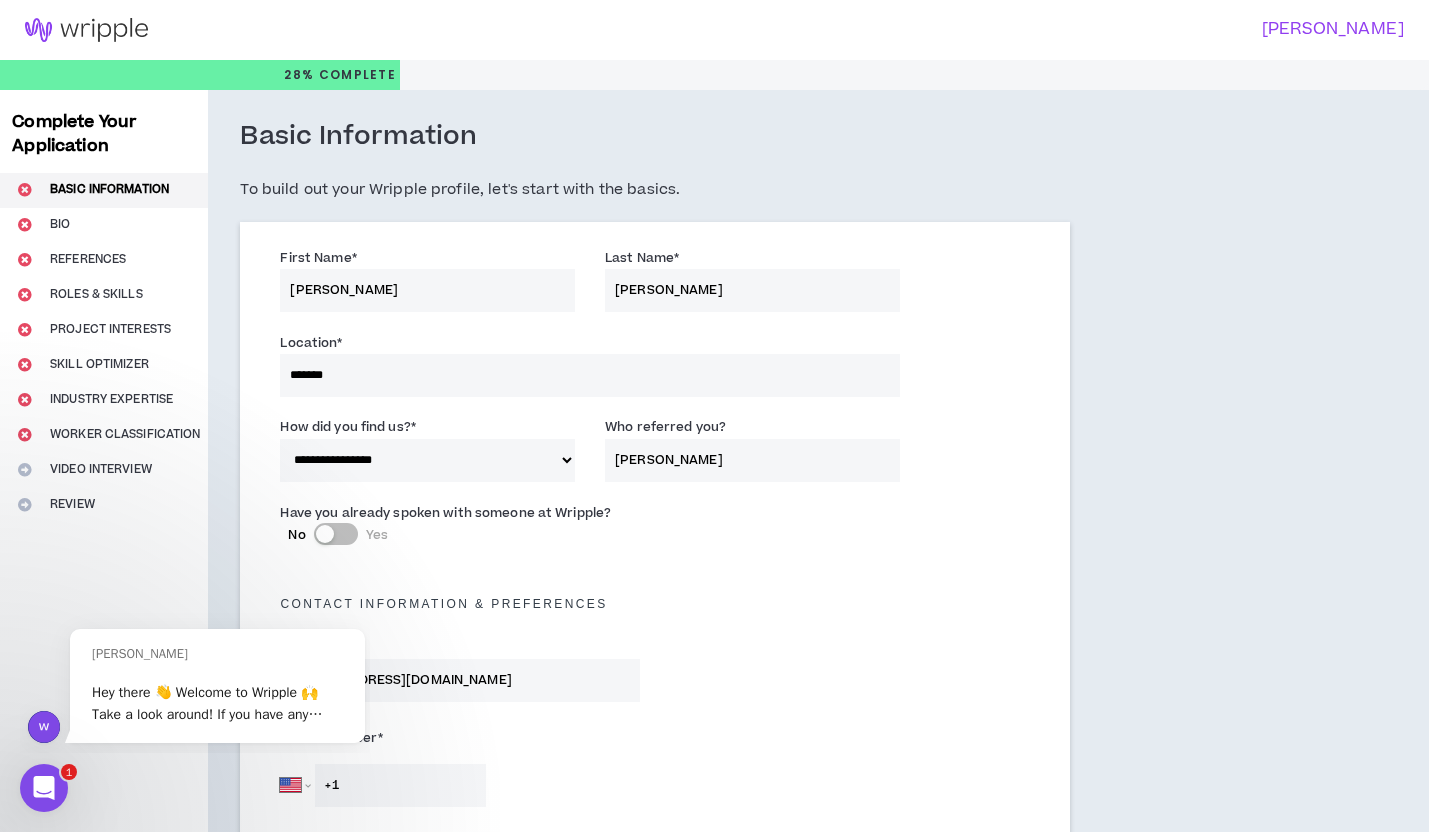 type on "Gabriella Rico" 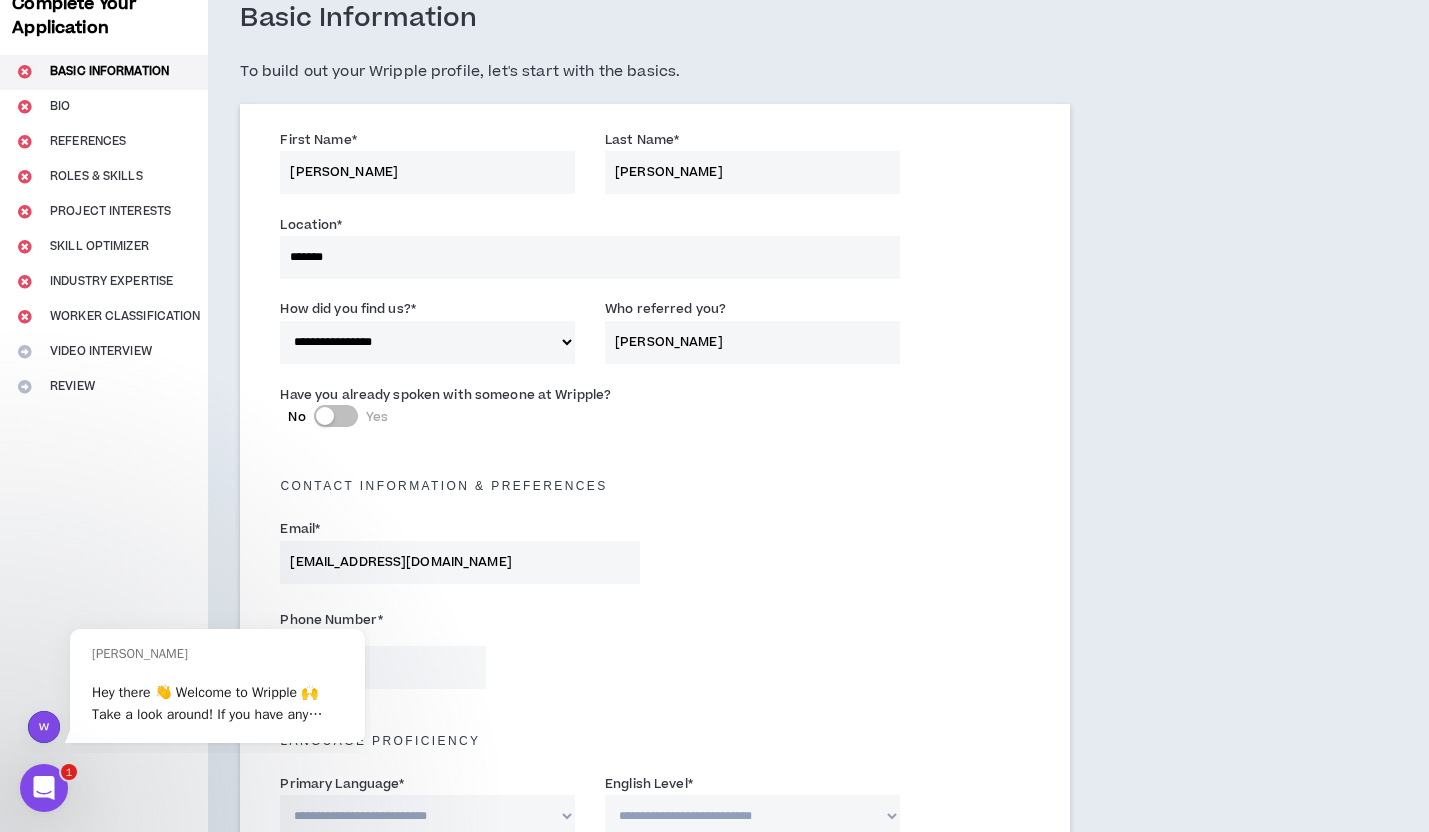 scroll, scrollTop: 135, scrollLeft: 0, axis: vertical 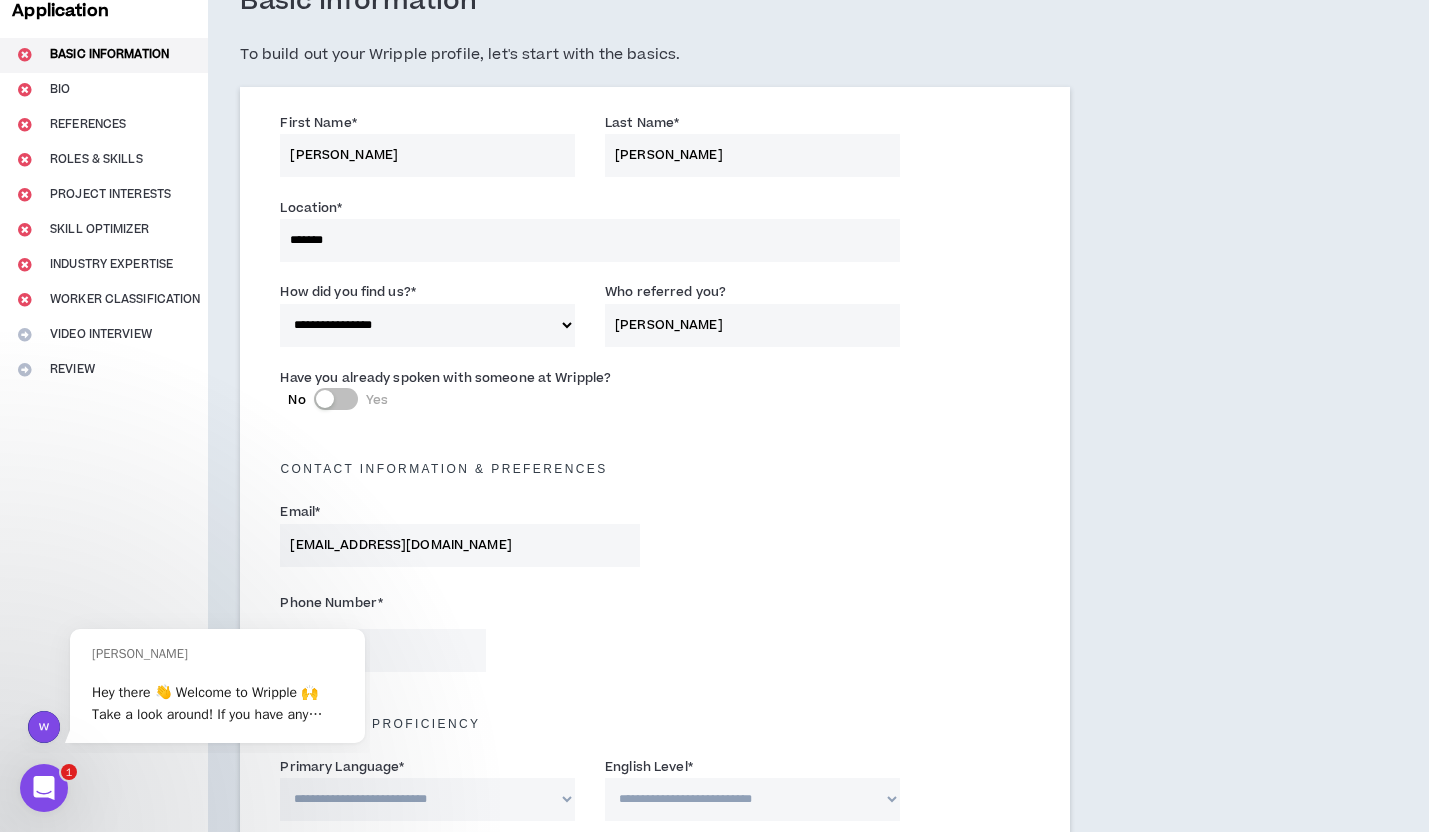 click on "No Yes" at bounding box center [336, 399] 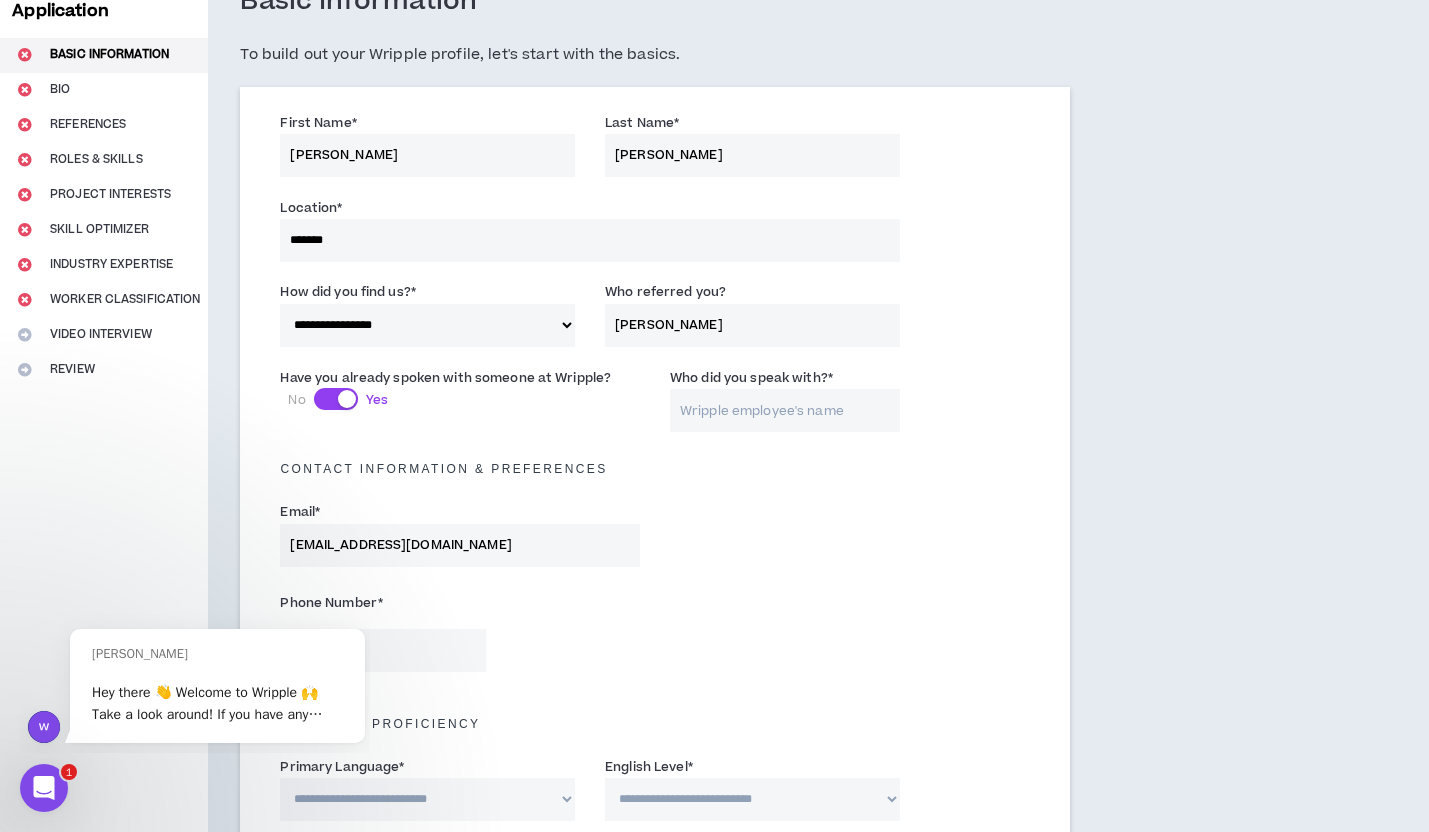 click on "Gabriella Rico" at bounding box center [752, 325] 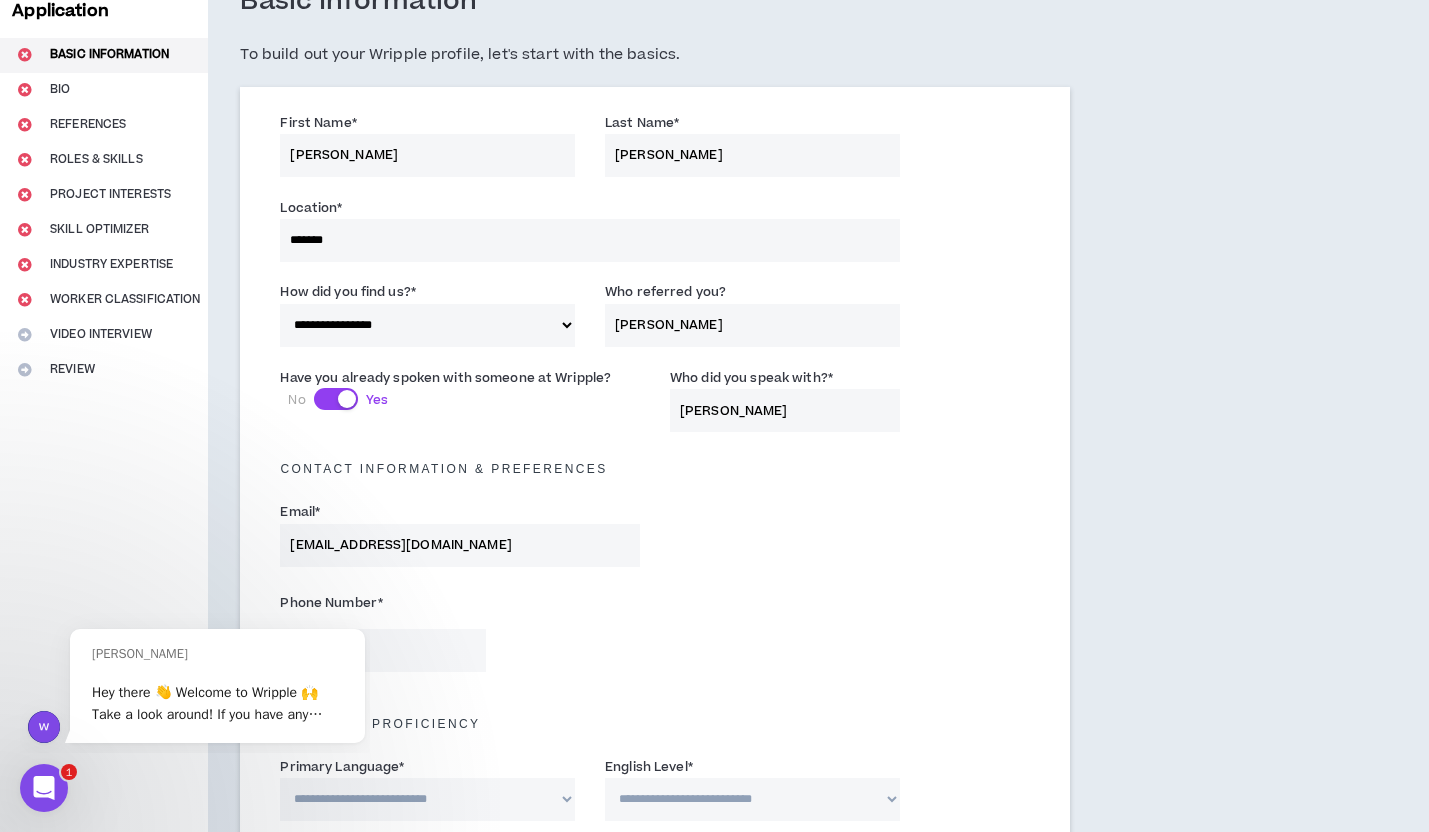 type on "Gabriella Rico" 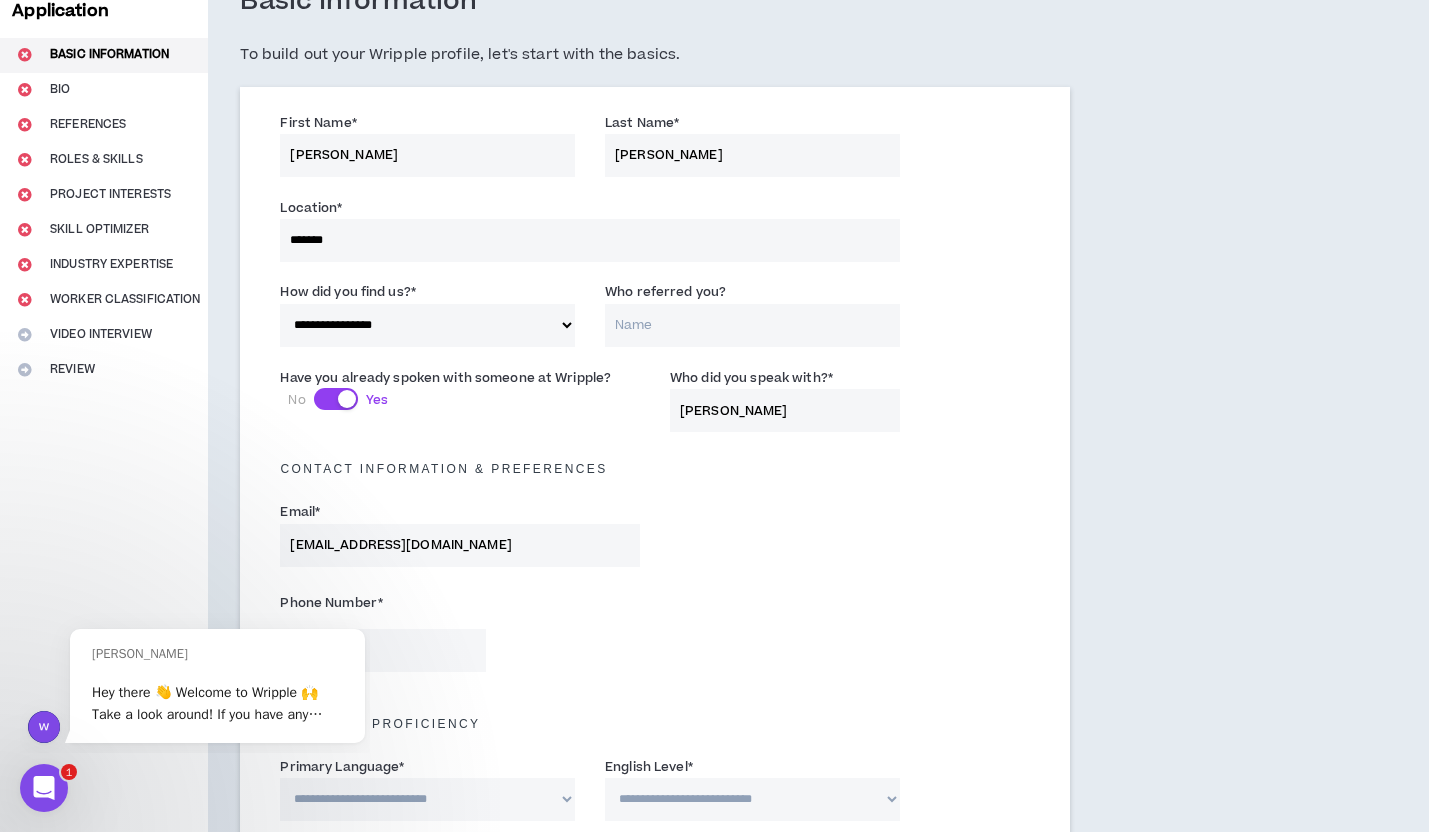 type 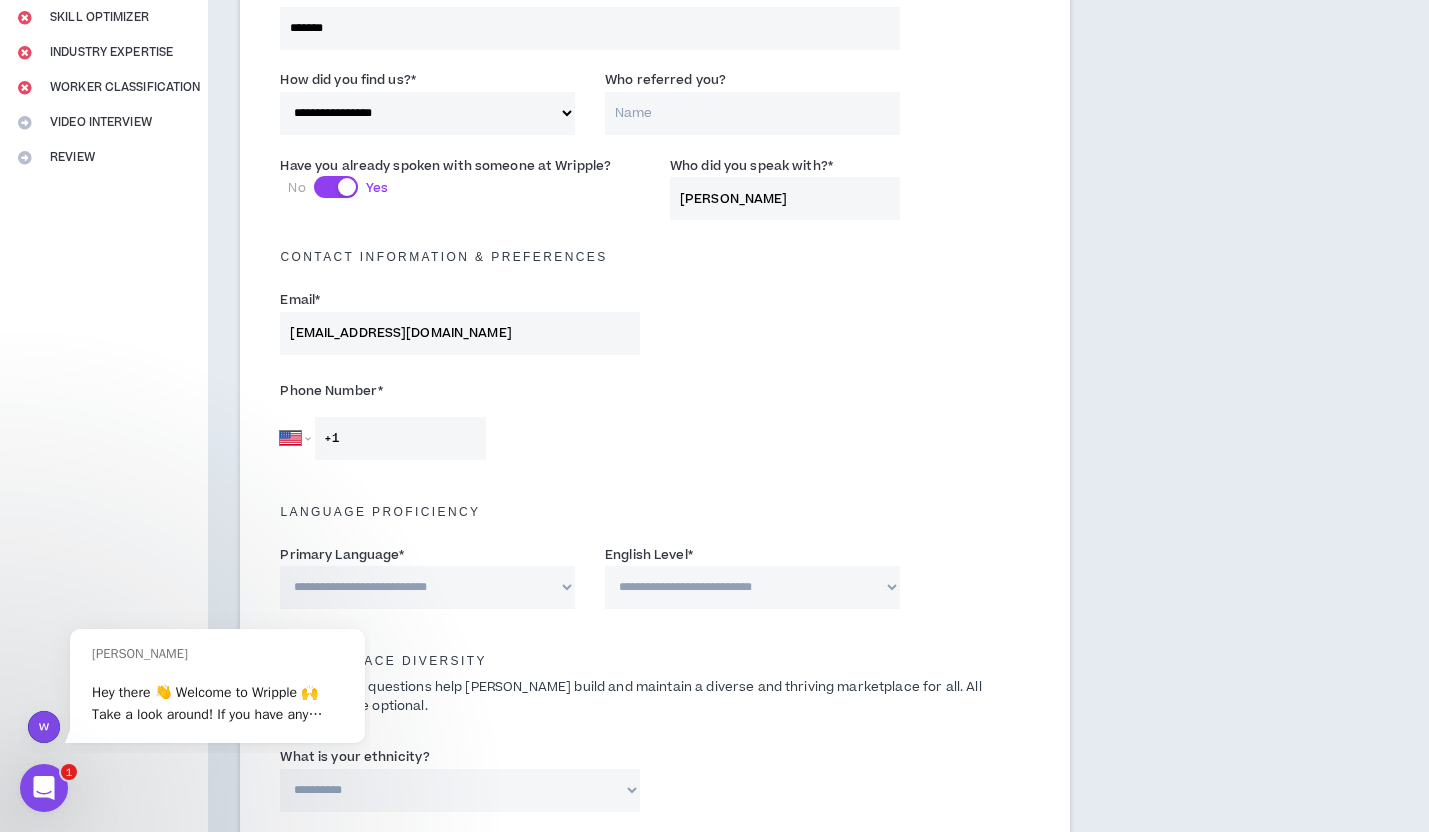 scroll, scrollTop: 356, scrollLeft: 0, axis: vertical 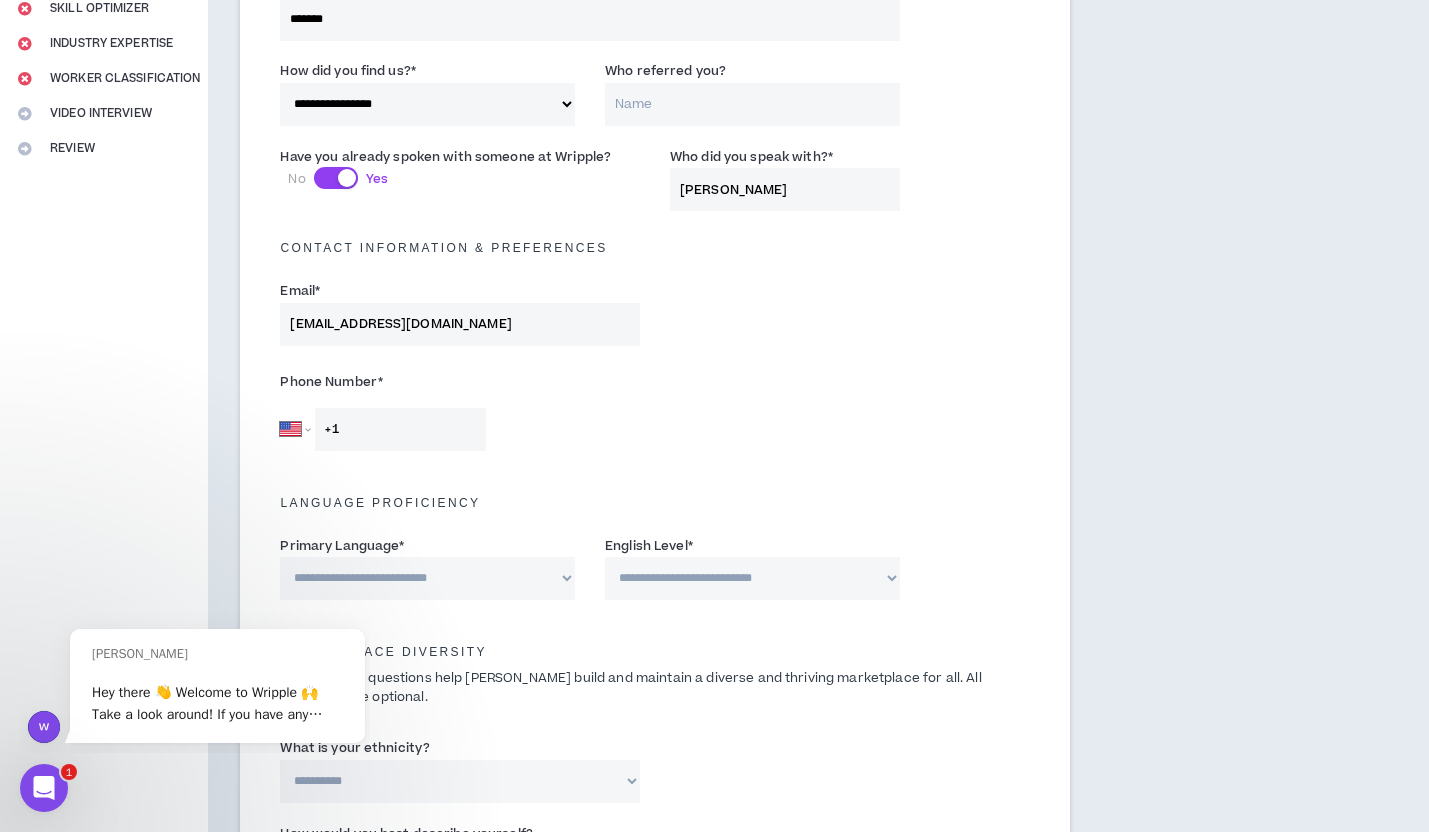 click on "+1" at bounding box center [400, 429] 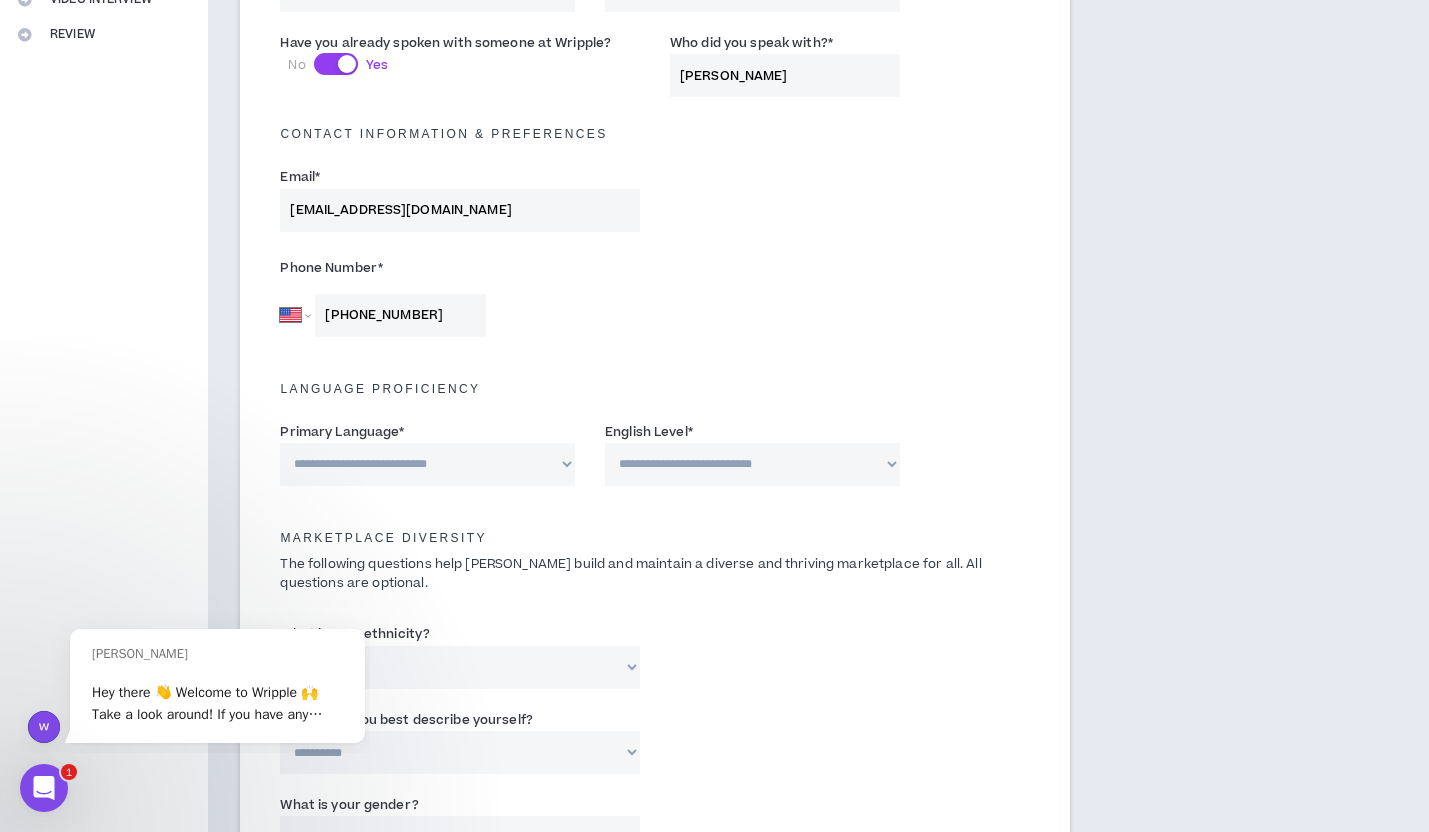 scroll, scrollTop: 497, scrollLeft: 0, axis: vertical 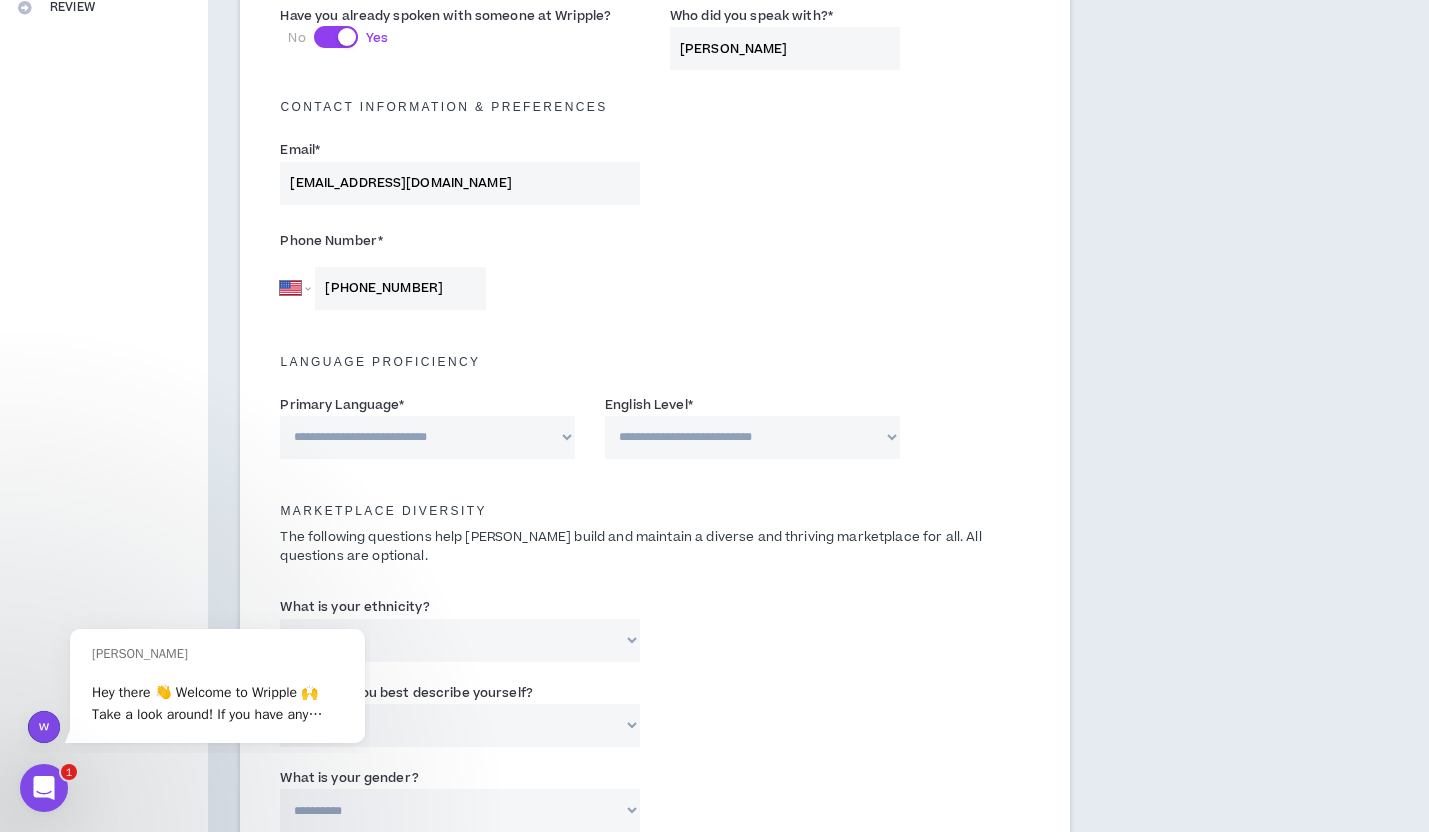 type on "+1 440 867 1968" 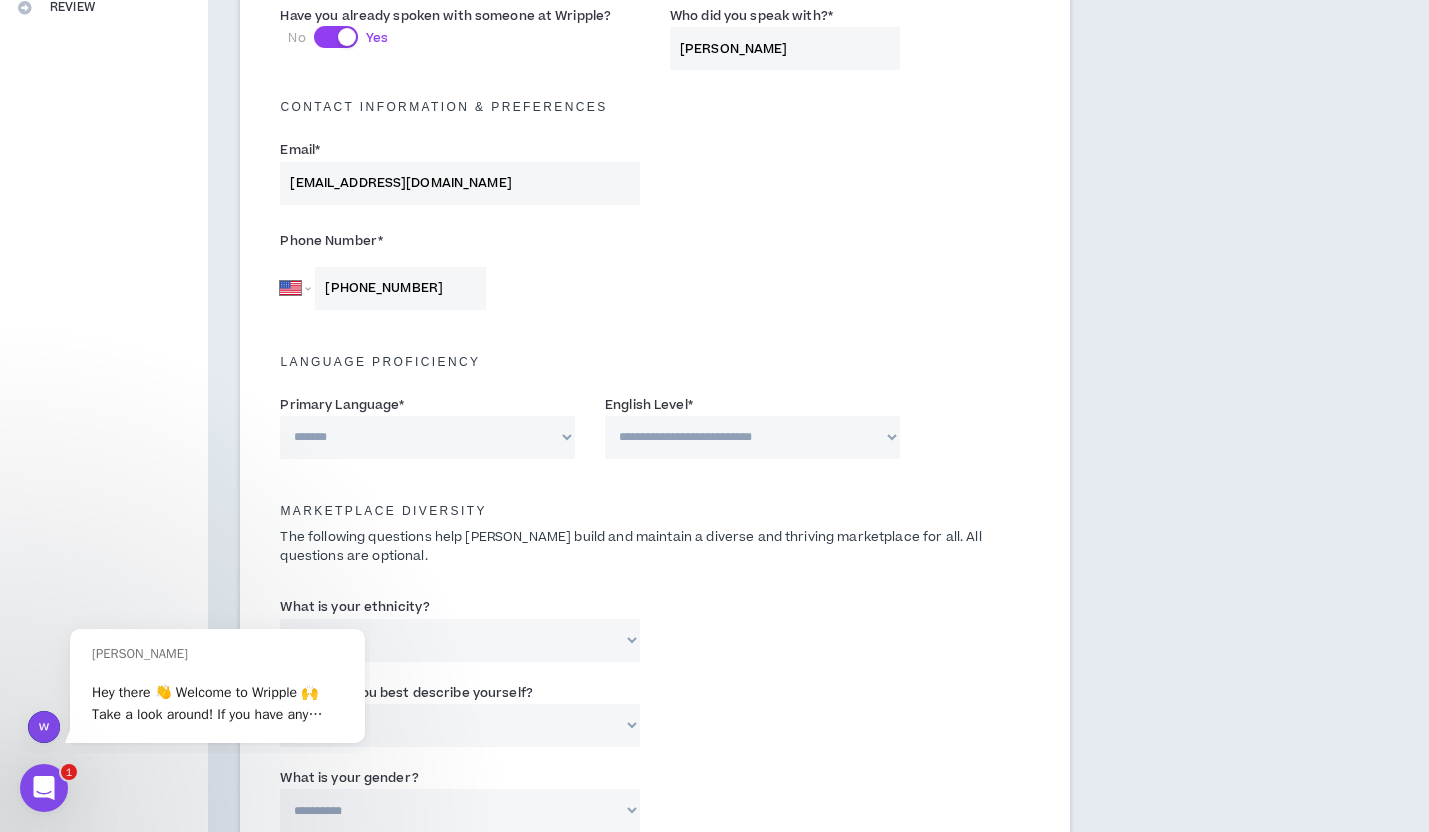 click on "**********" at bounding box center (752, 437) 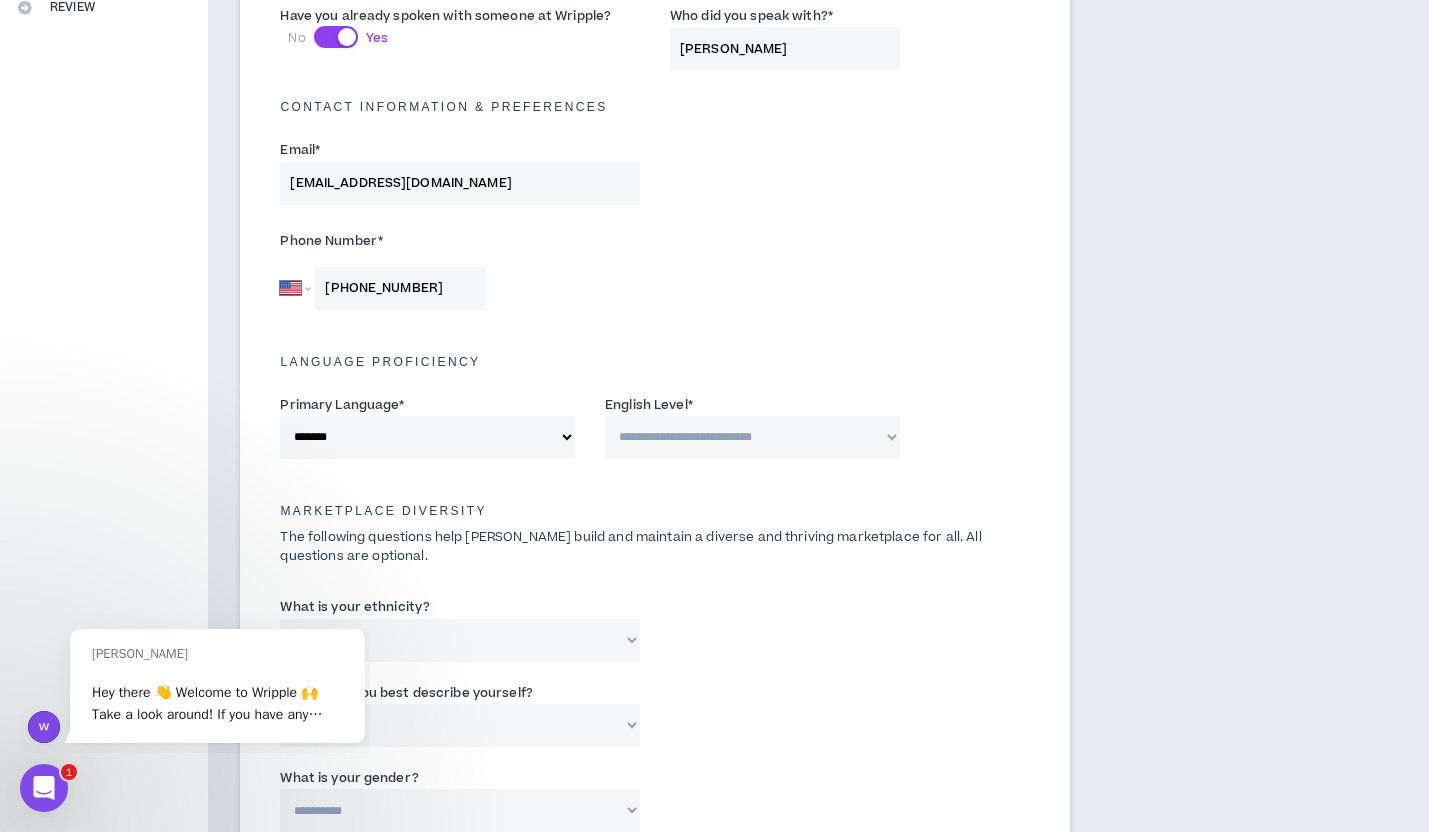 select on "*" 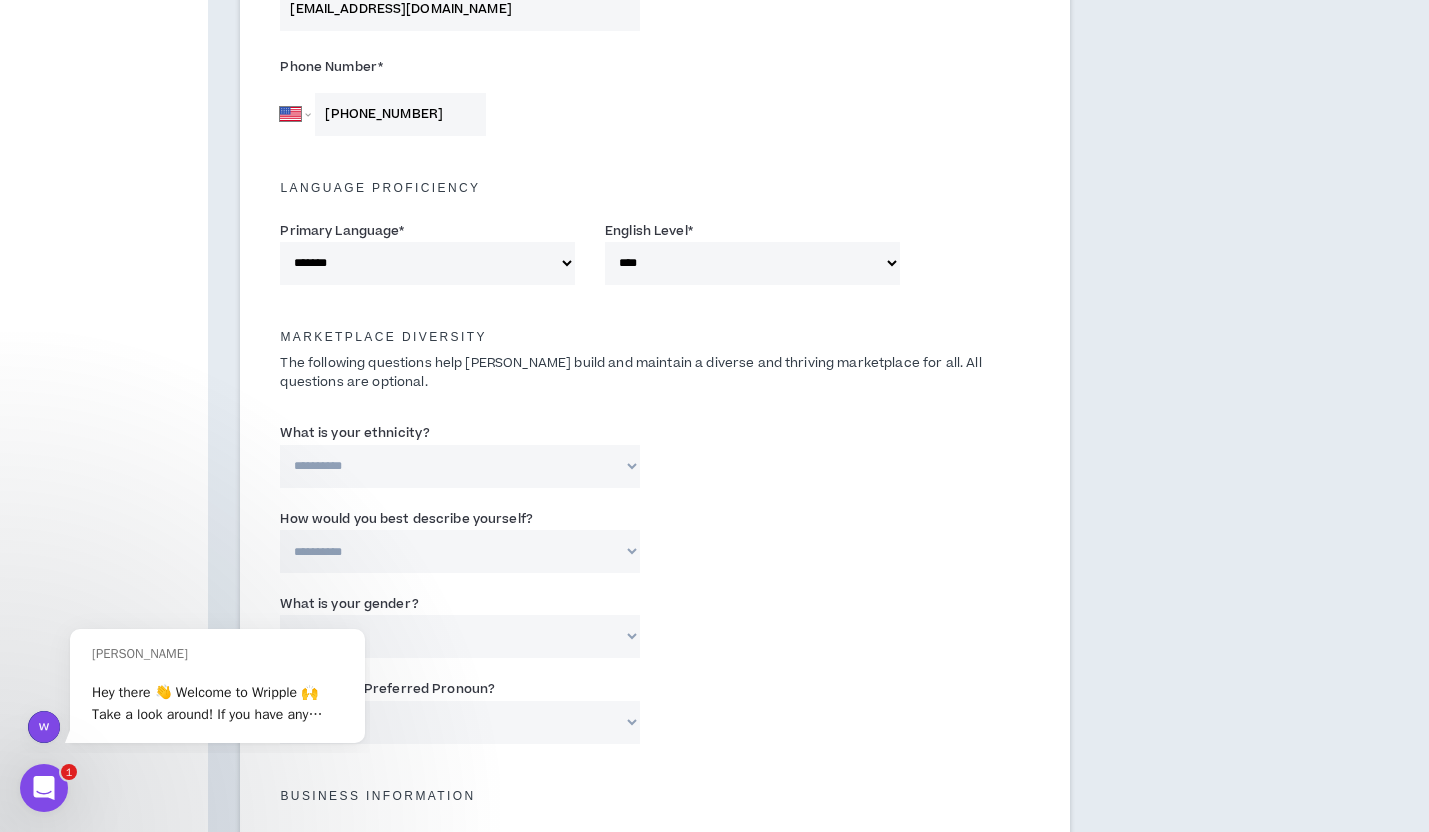 scroll, scrollTop: 679, scrollLeft: 0, axis: vertical 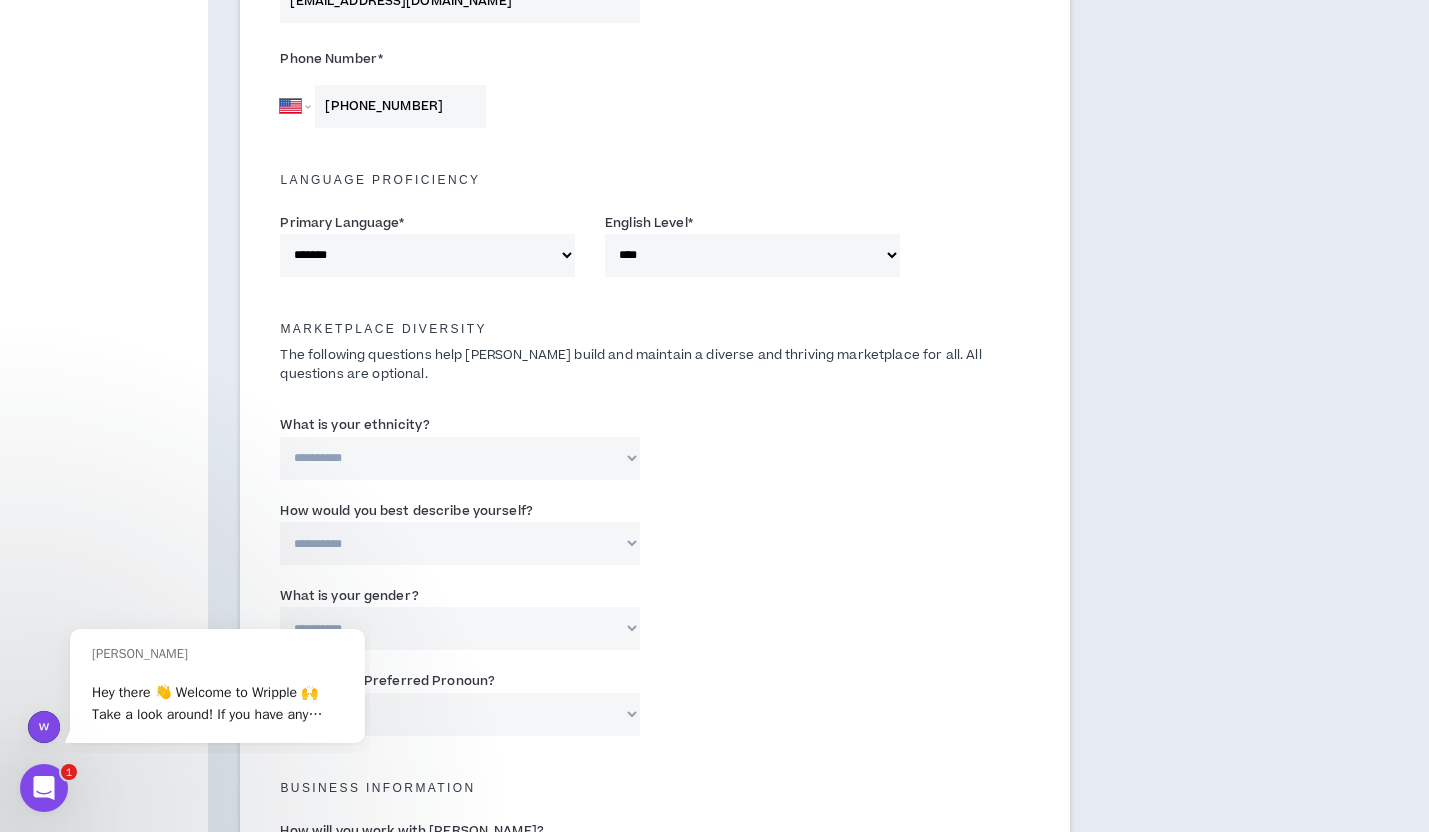 click on "**********" at bounding box center [460, 458] 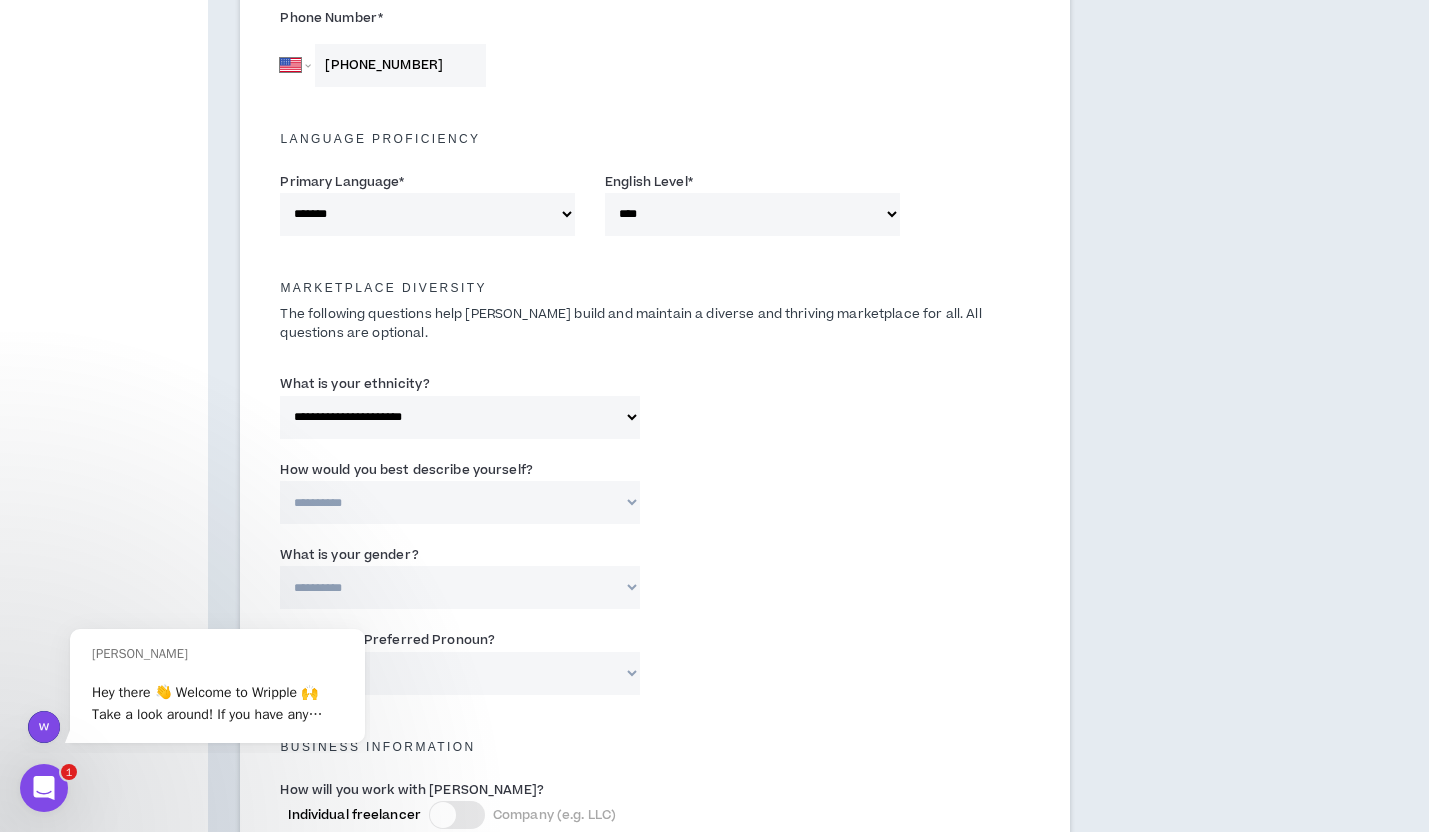 scroll, scrollTop: 759, scrollLeft: 0, axis: vertical 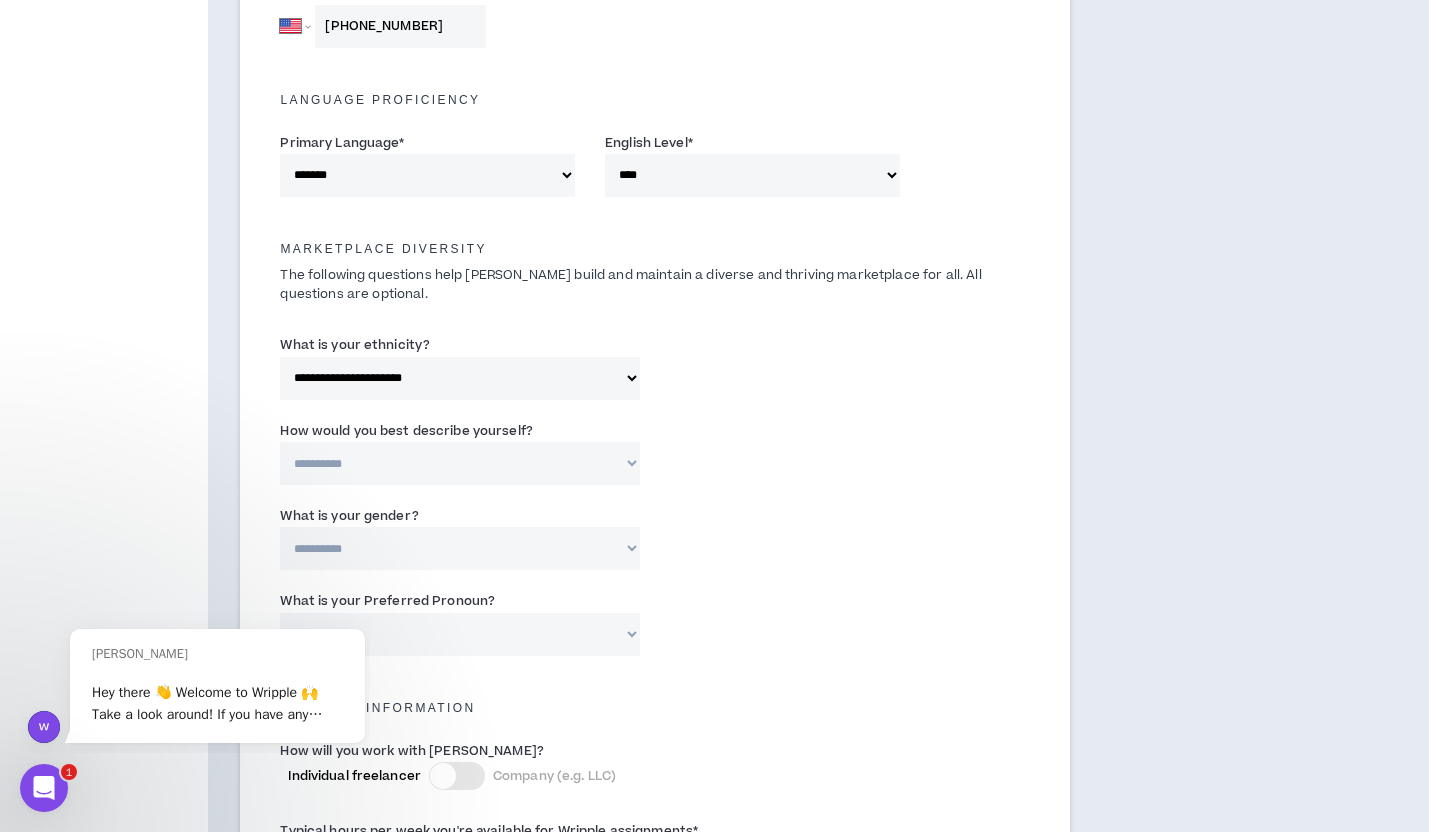 click on "**********" at bounding box center [460, 463] 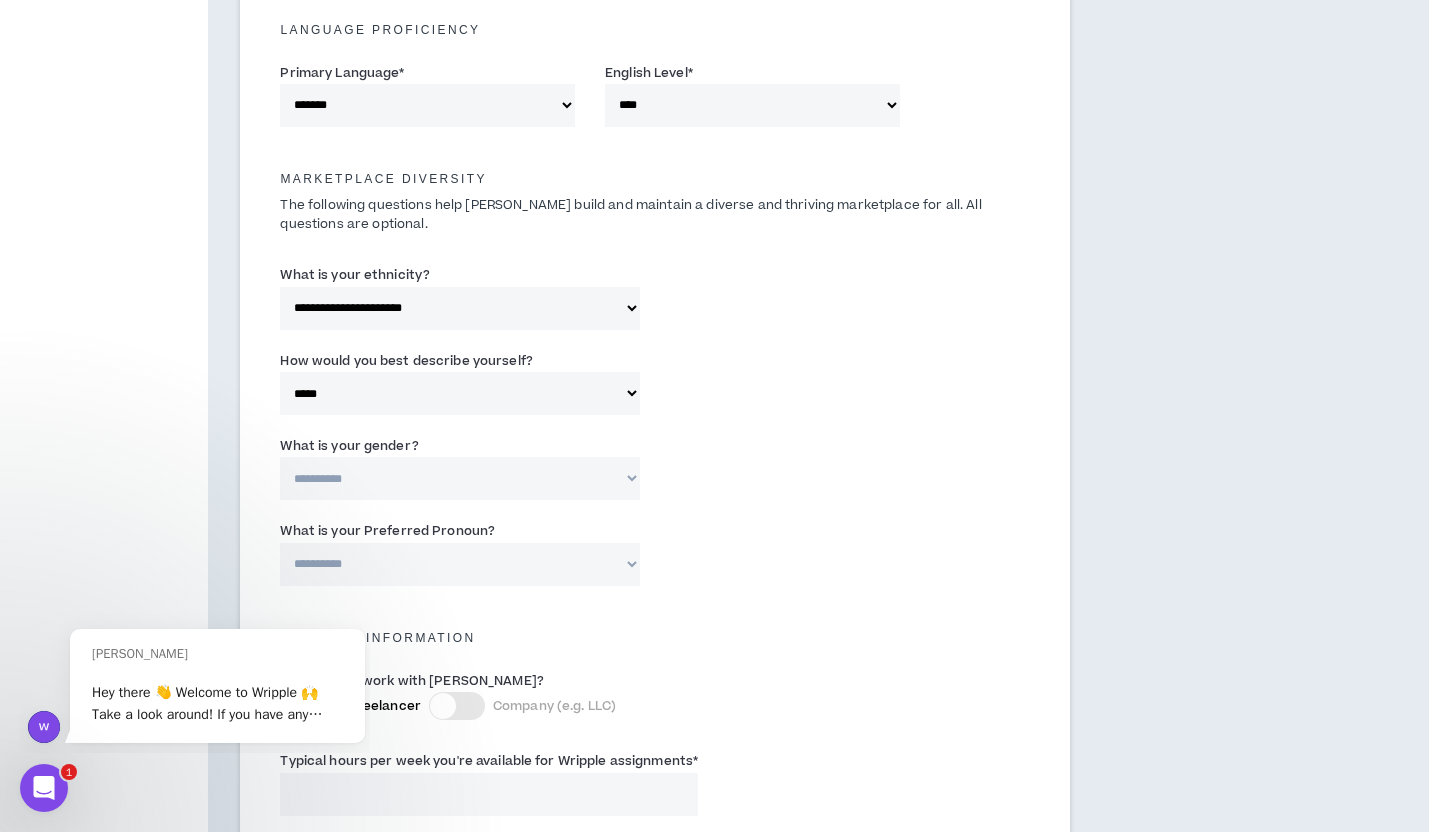 scroll, scrollTop: 856, scrollLeft: 0, axis: vertical 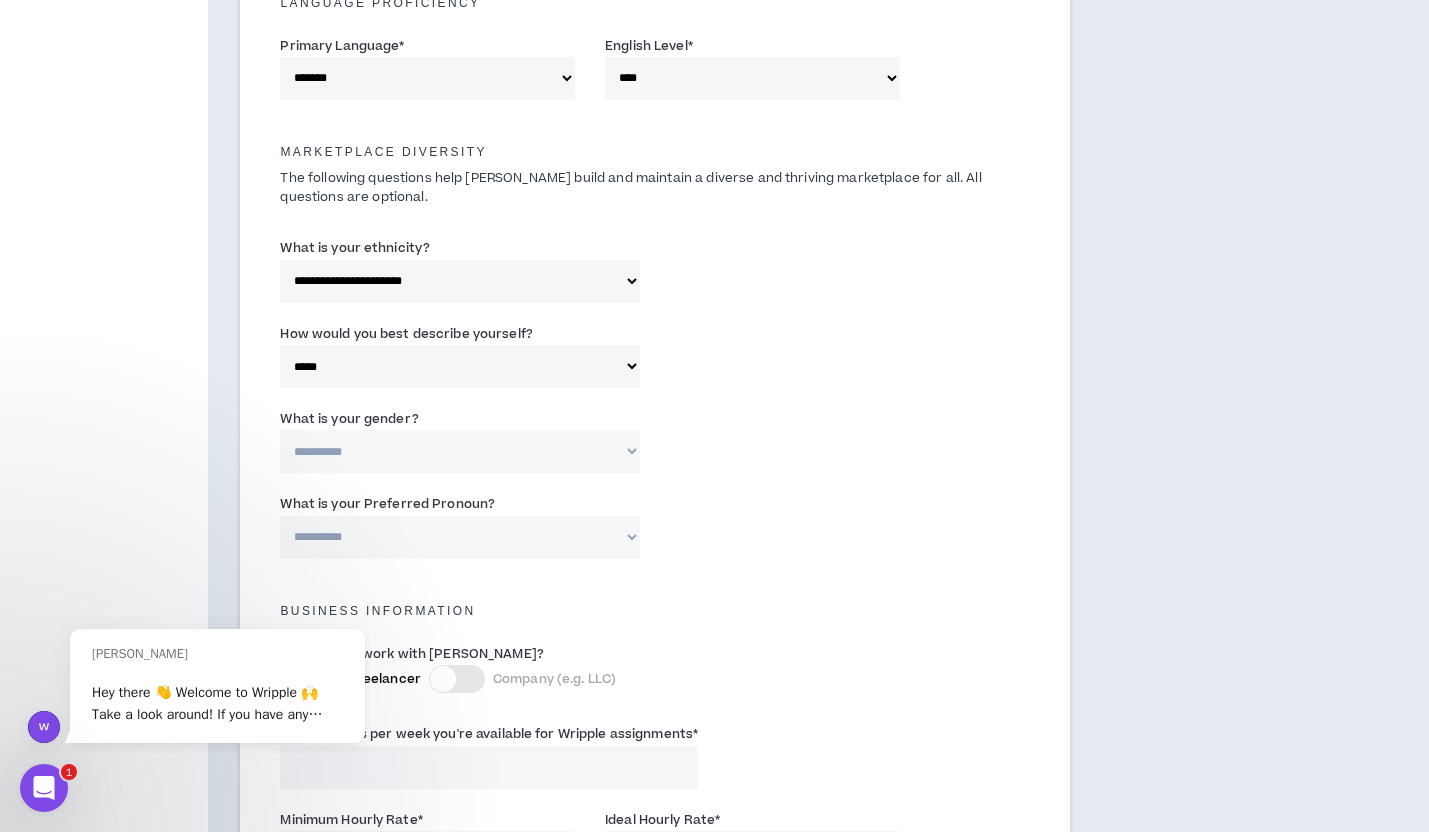 click on "**********" at bounding box center (460, 451) 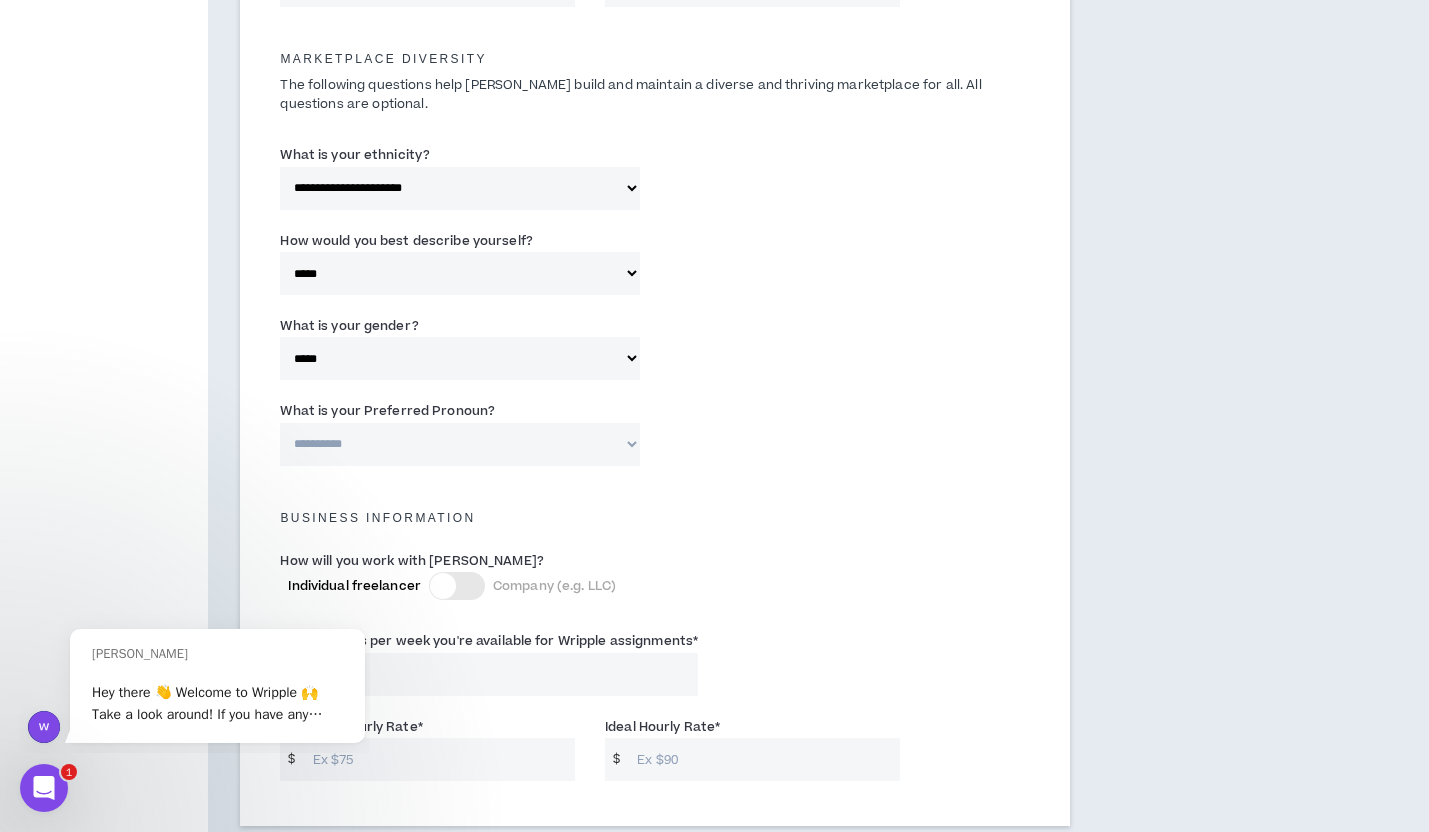 scroll, scrollTop: 950, scrollLeft: 0, axis: vertical 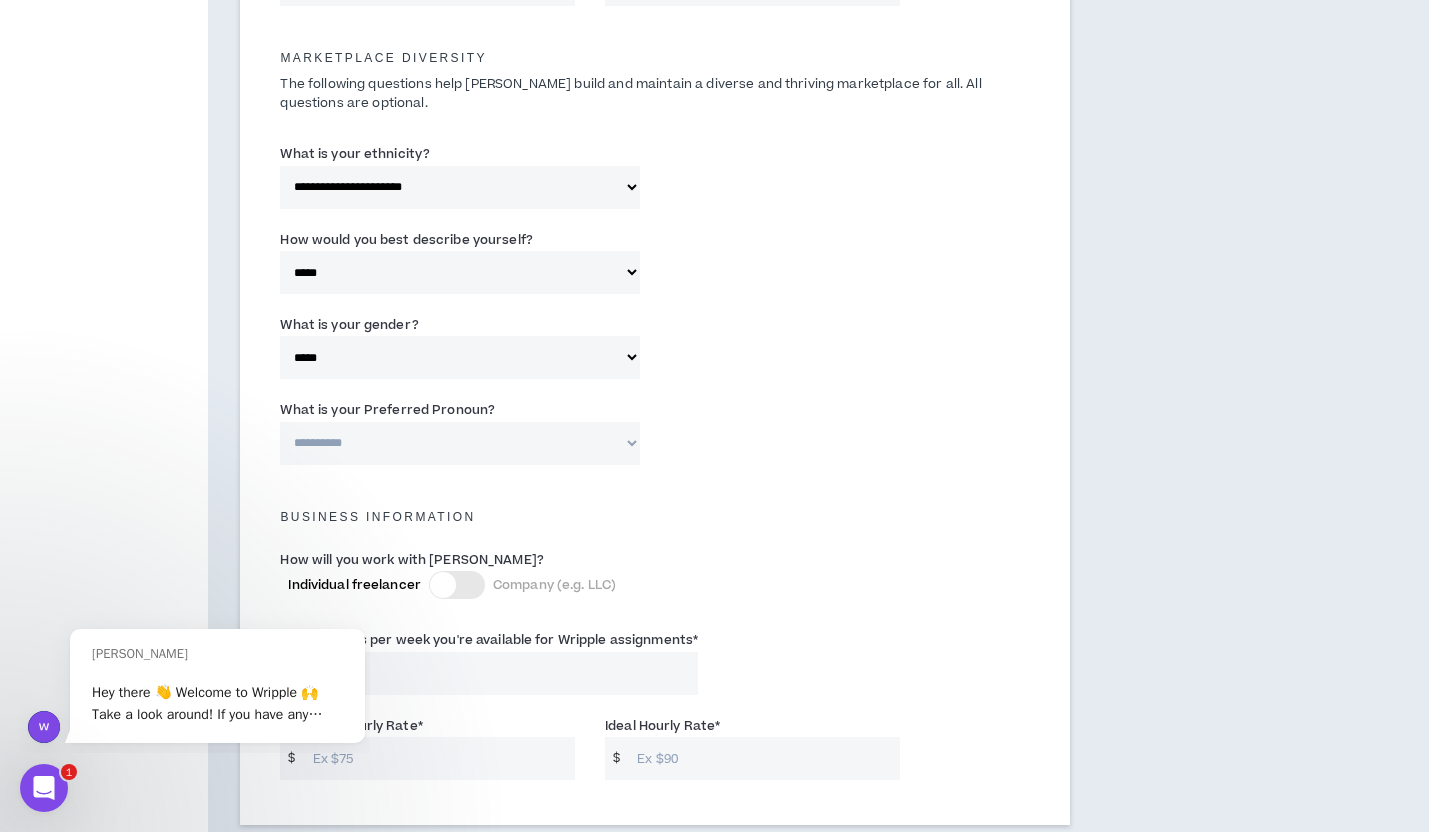 click on "**********" at bounding box center (460, 443) 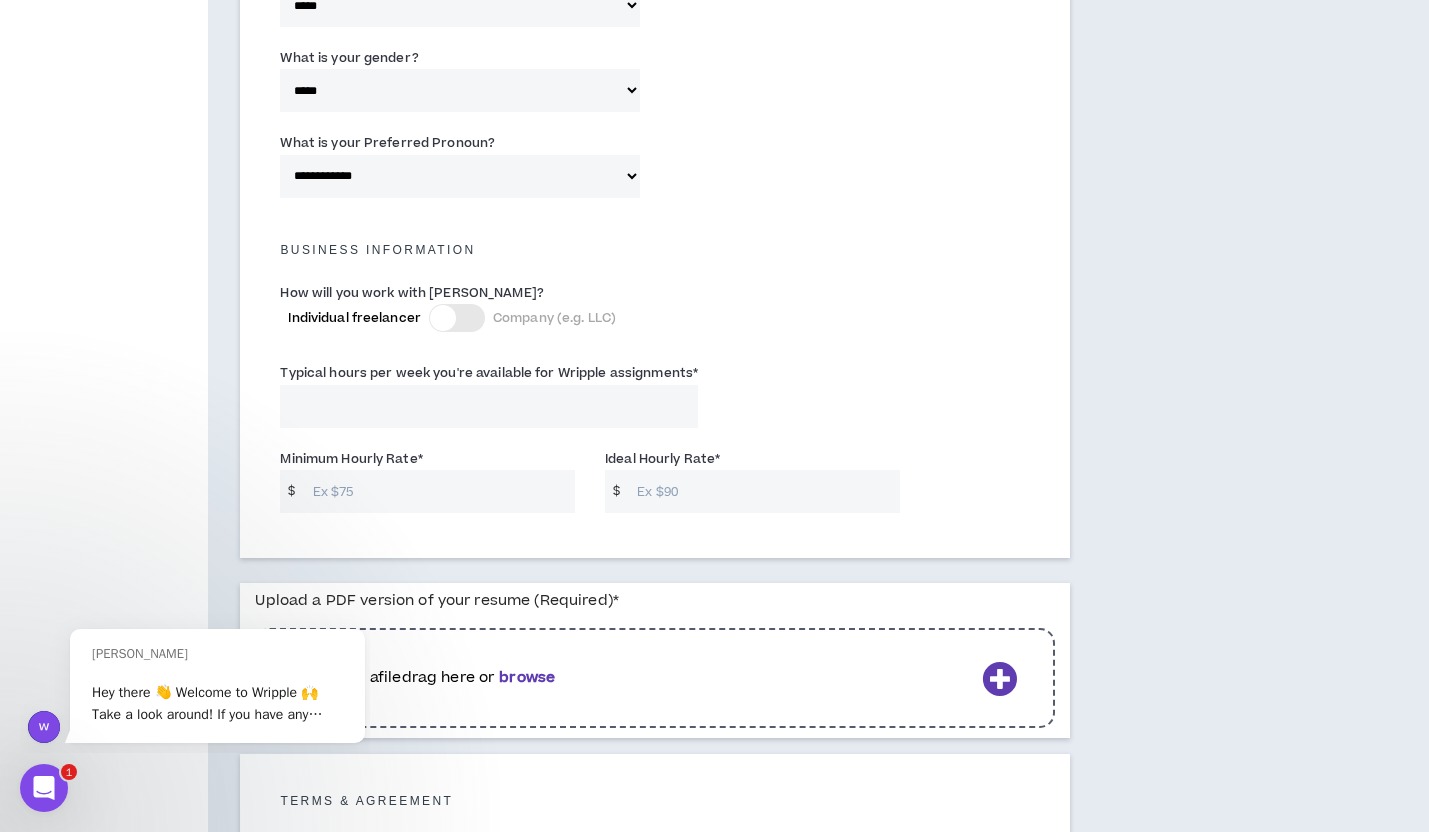 scroll, scrollTop: 1221, scrollLeft: 0, axis: vertical 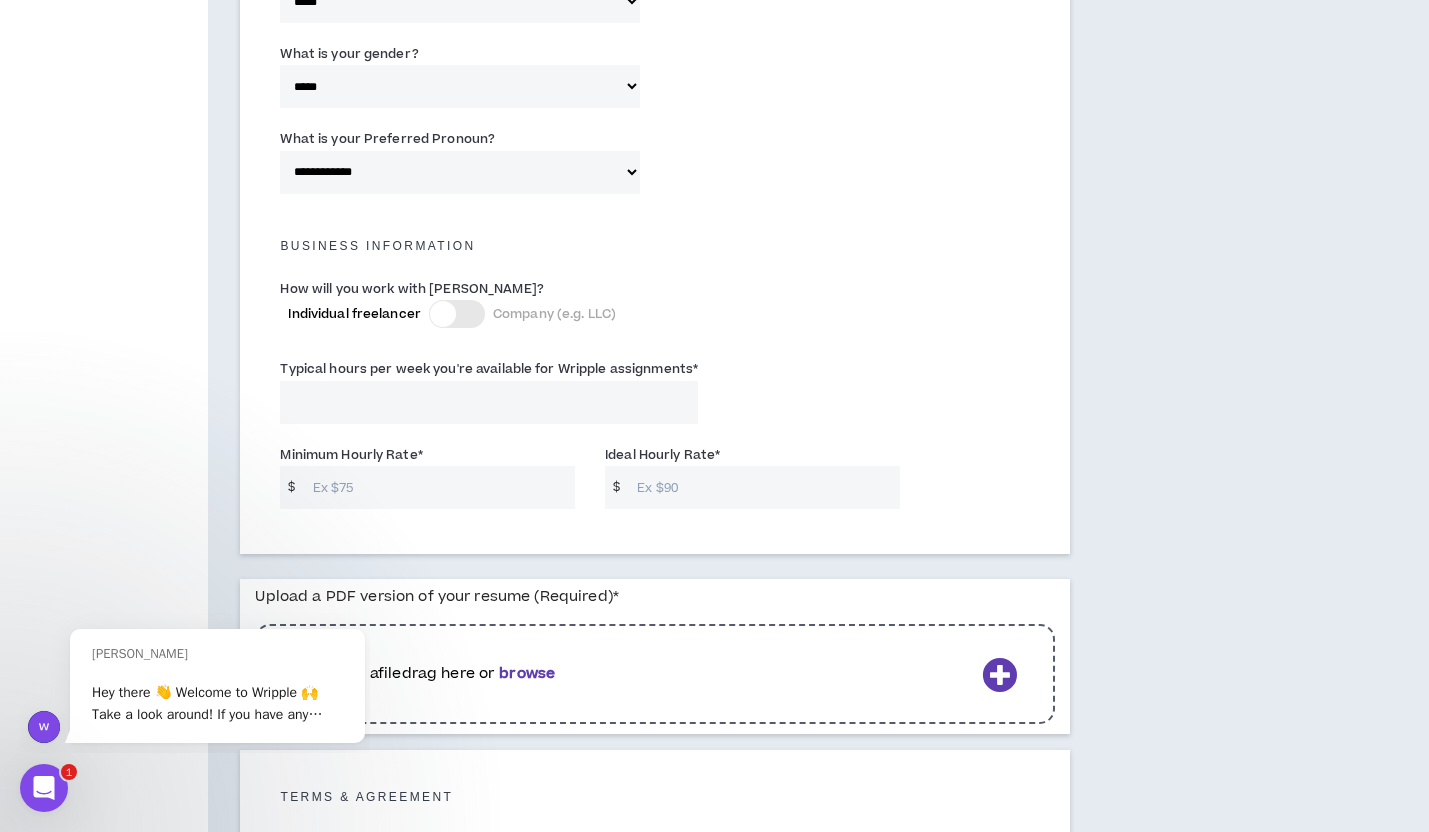 click on "Typical hours per week you're available for Wripple assignments  *" at bounding box center (489, 402) 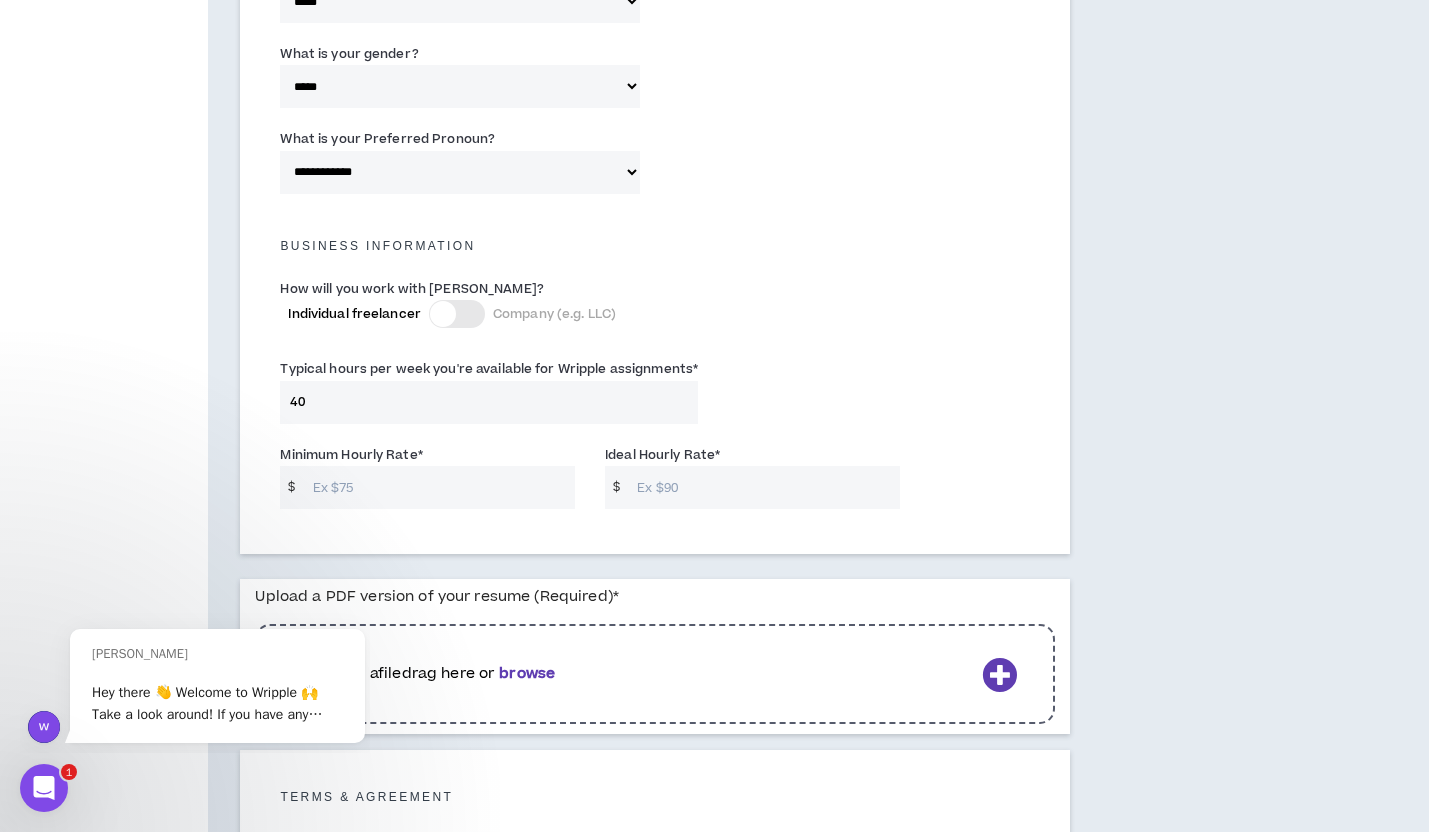 type on "40" 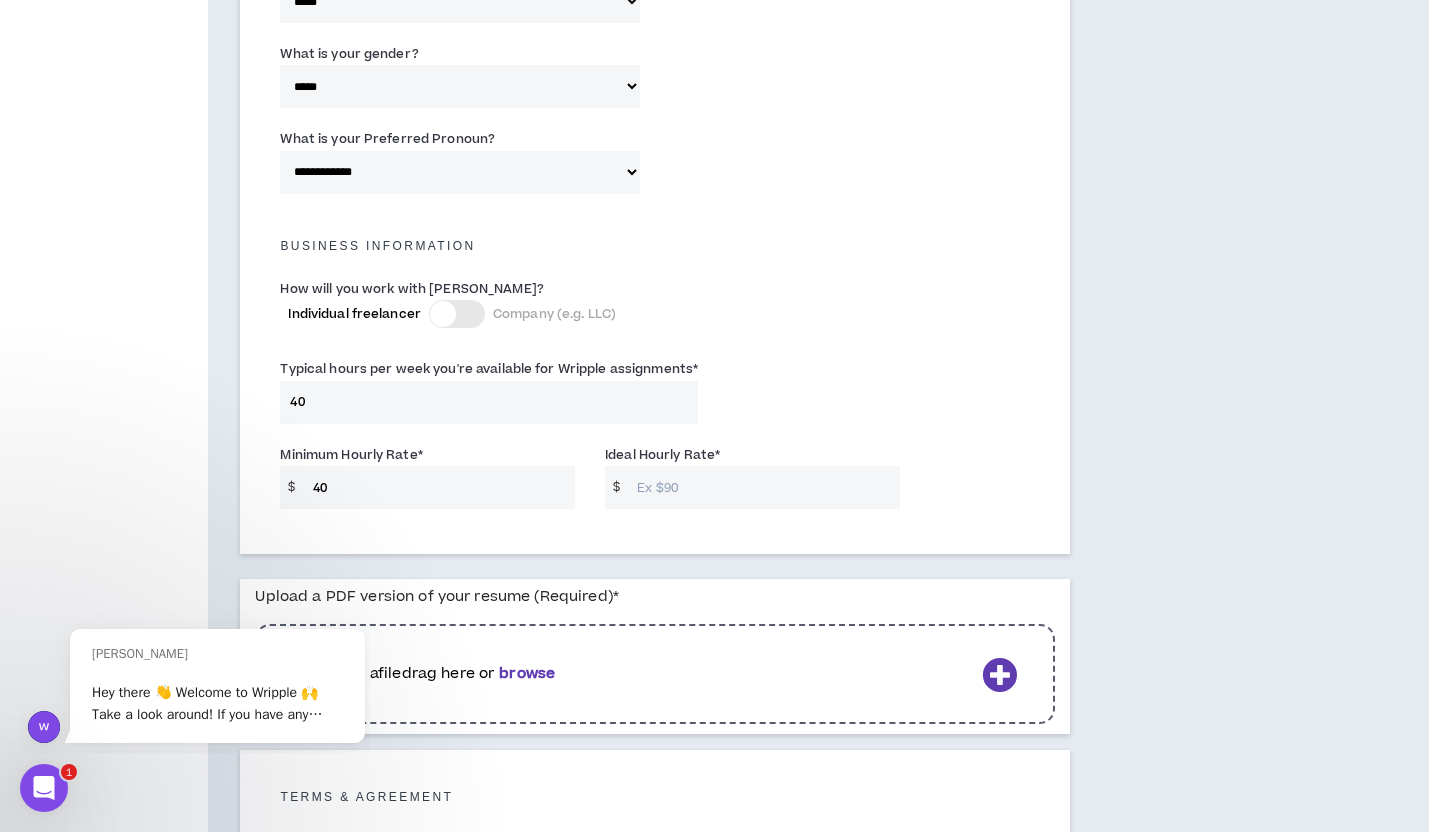 type on "40" 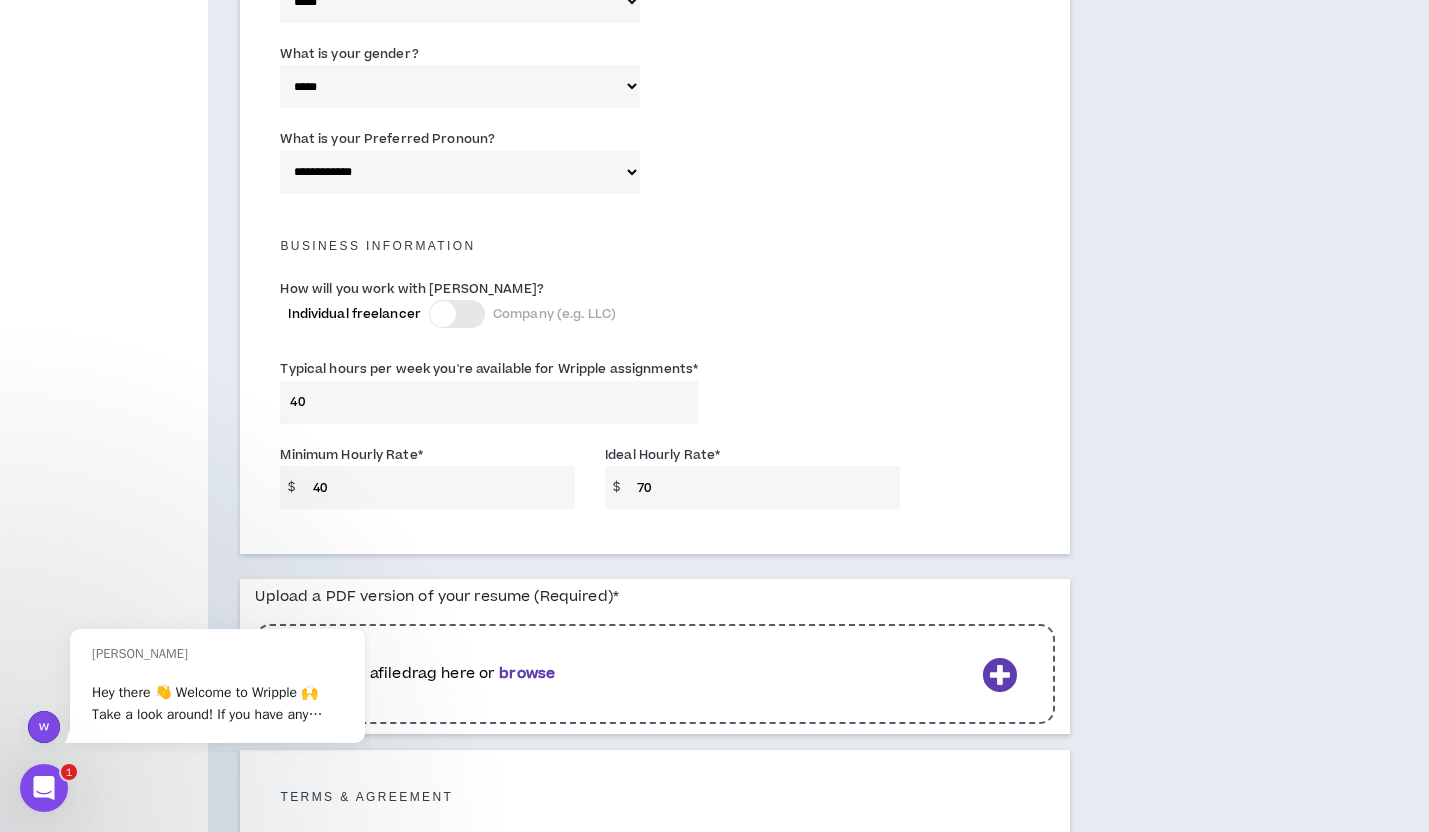 type on "7" 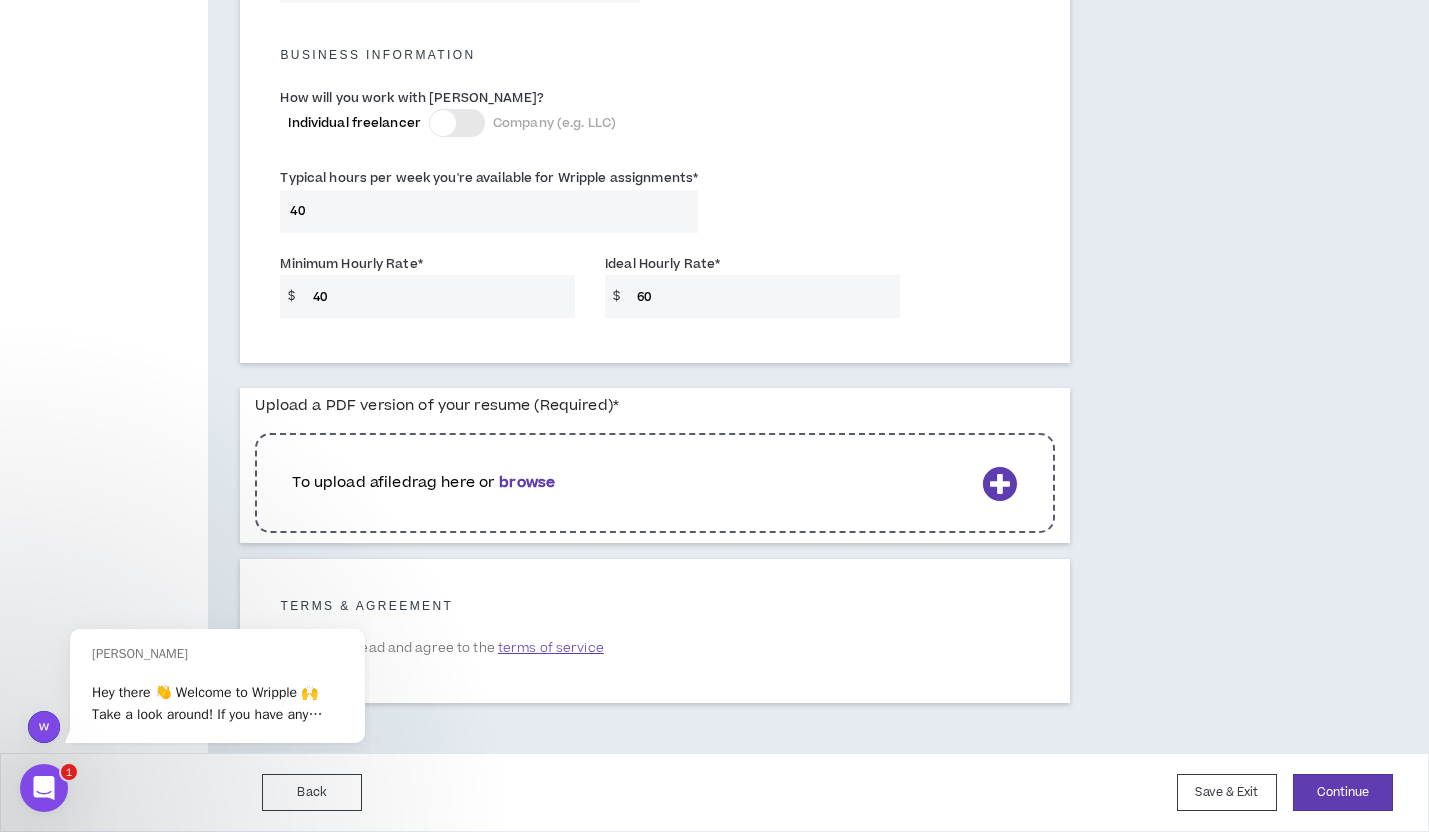 scroll, scrollTop: 1412, scrollLeft: 0, axis: vertical 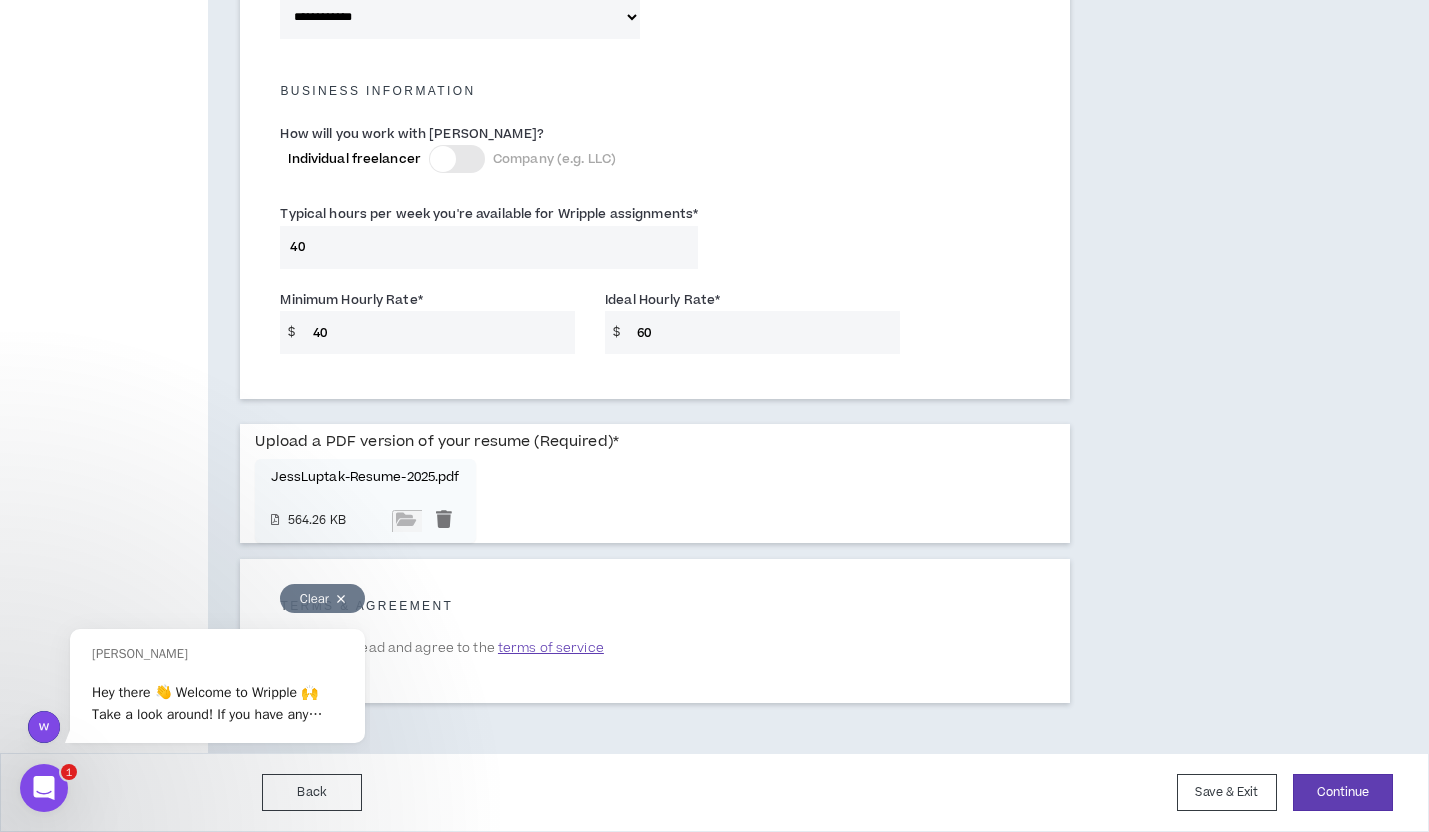 click on "Clear" at bounding box center (322, 598) 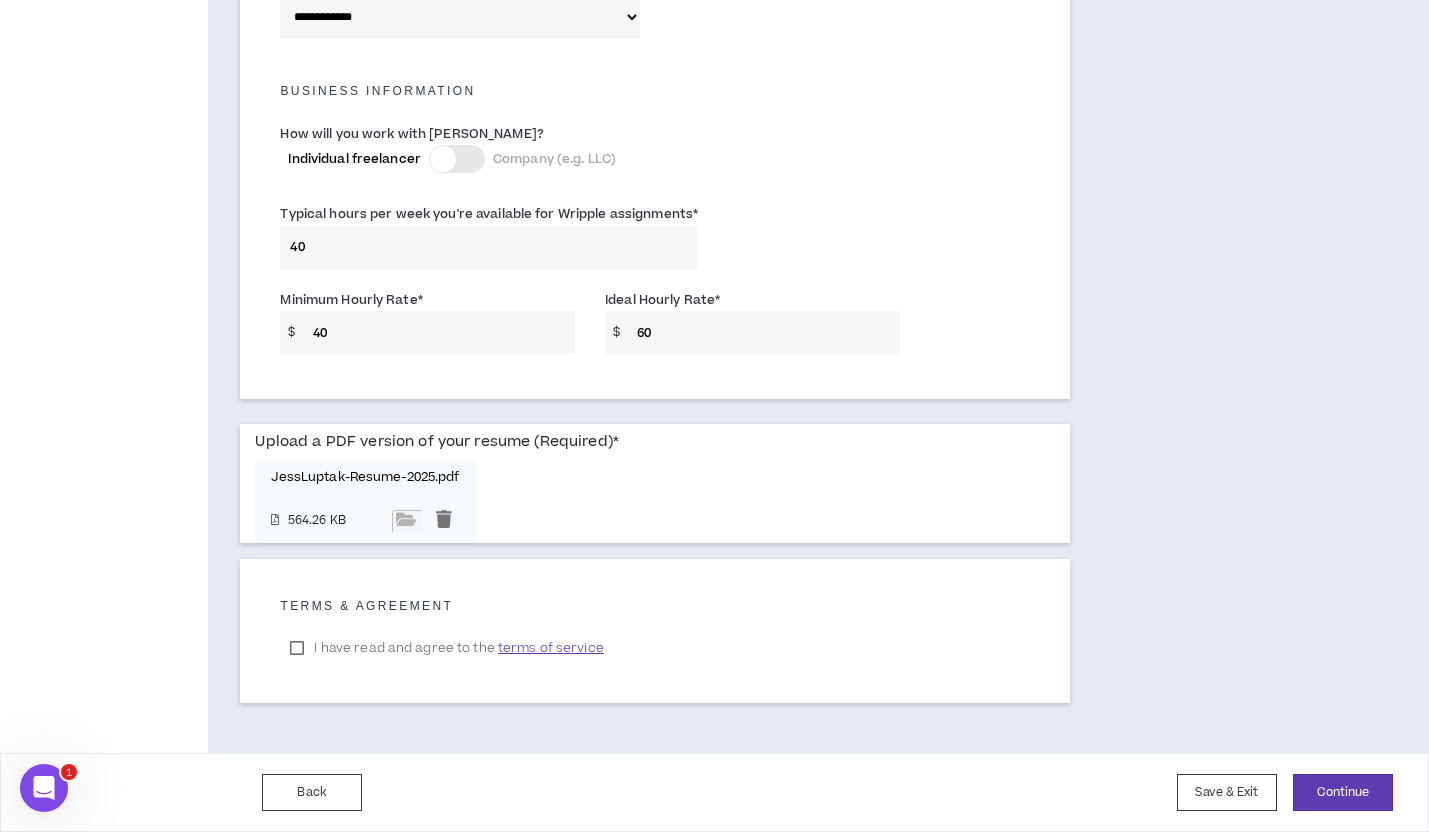 click on "I have read and agree to the    terms of service" at bounding box center [446, 648] 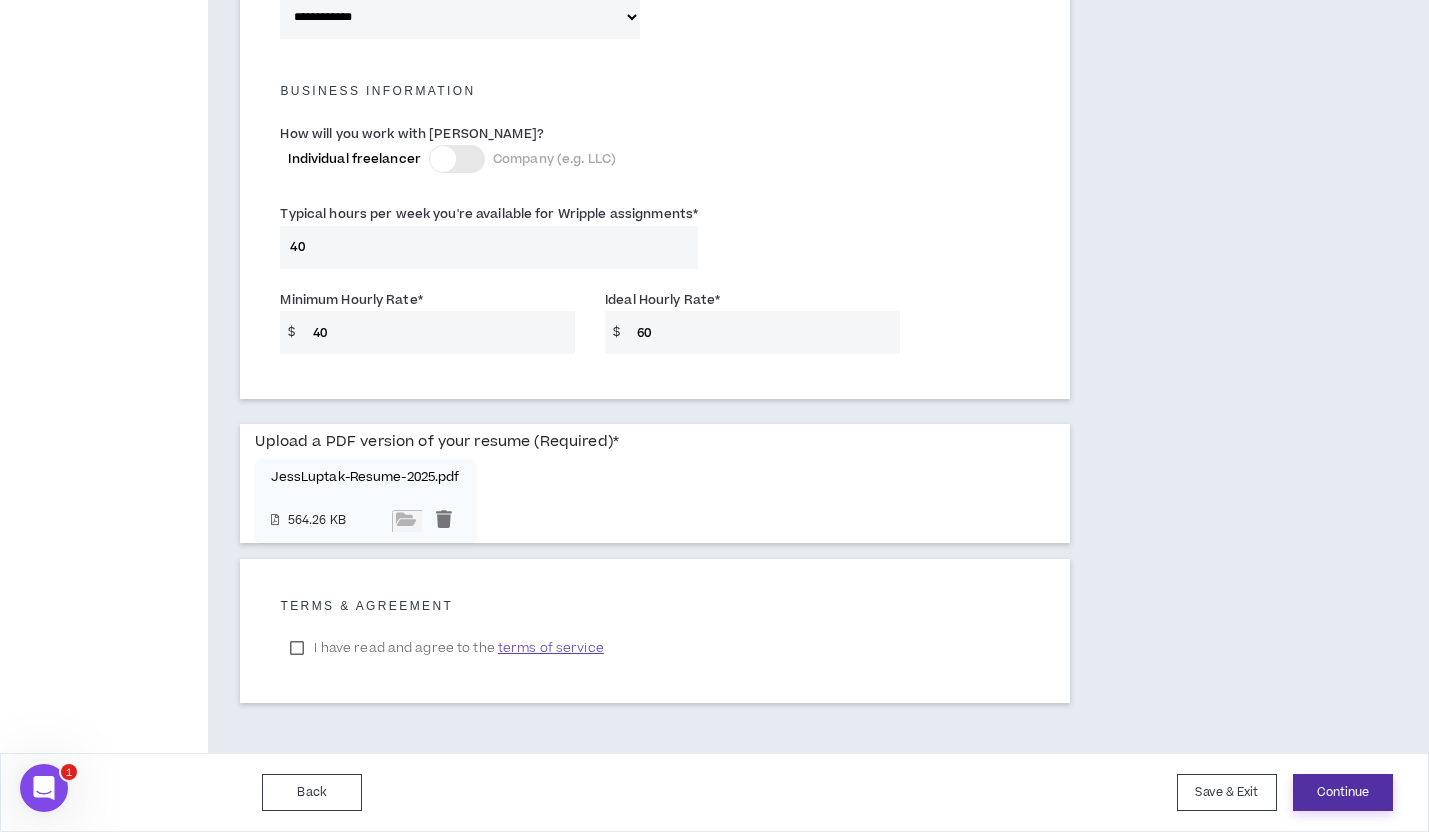 click on "Continue" at bounding box center (1343, 792) 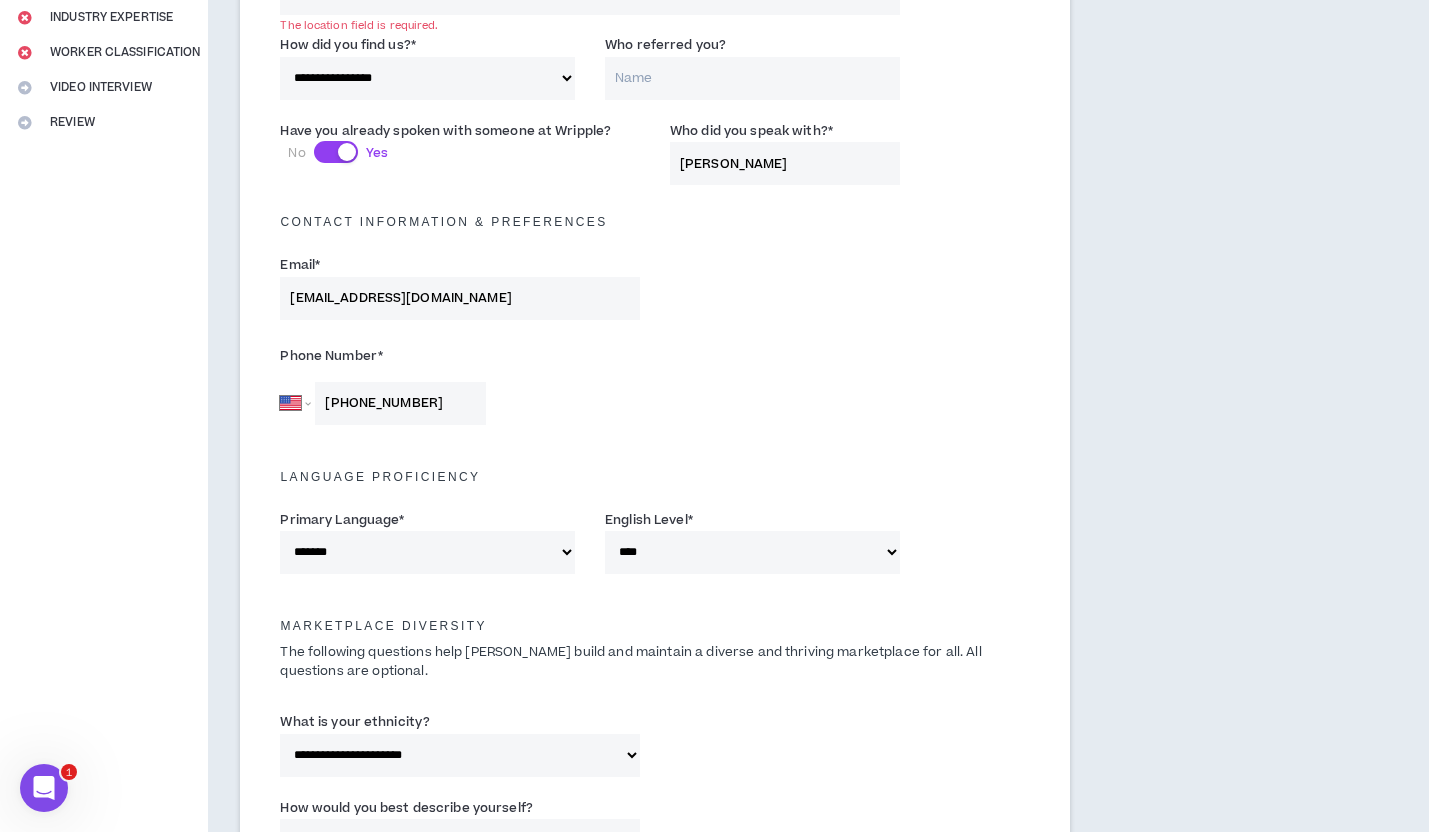 scroll, scrollTop: 332, scrollLeft: 0, axis: vertical 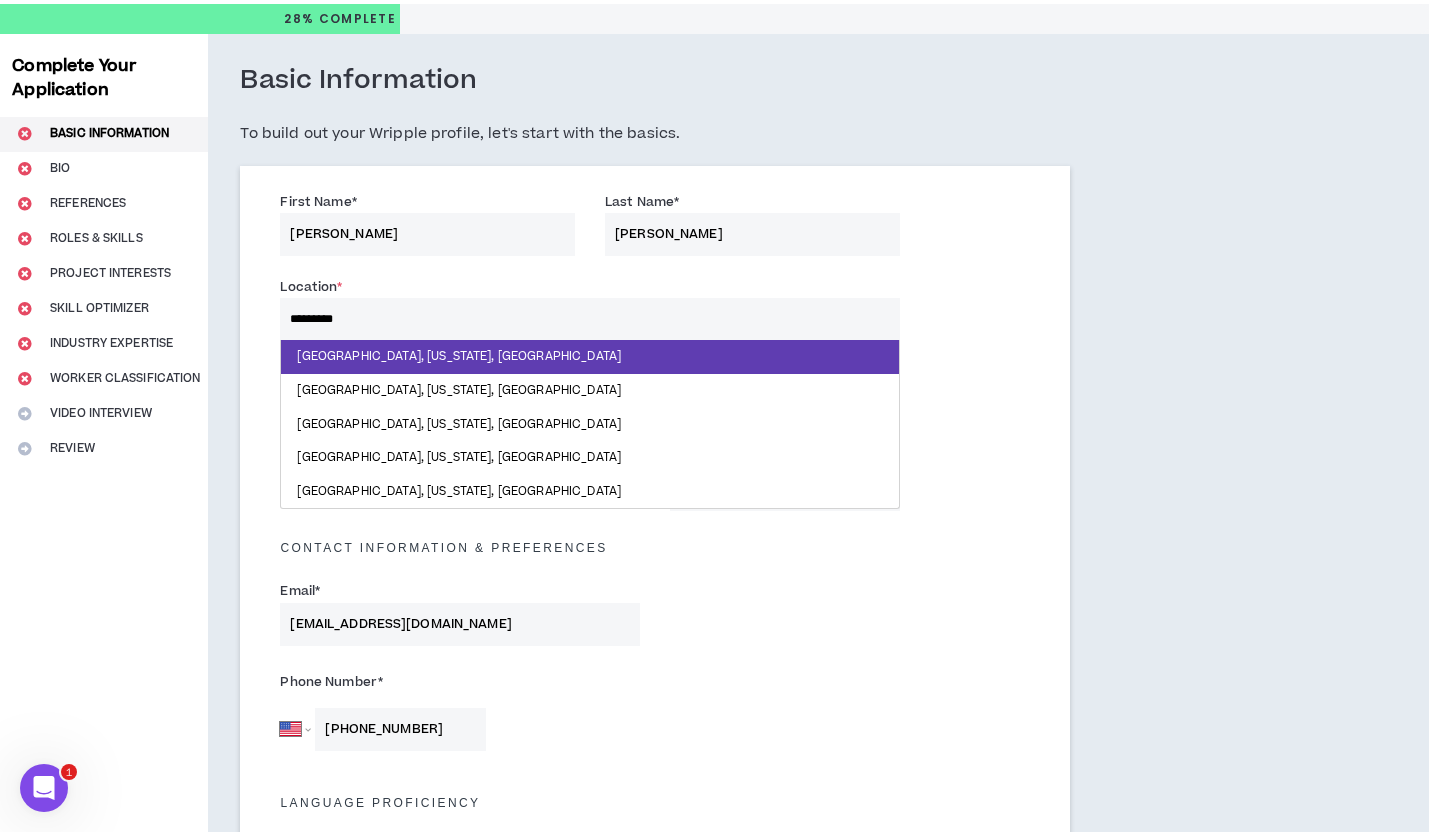 type on "**********" 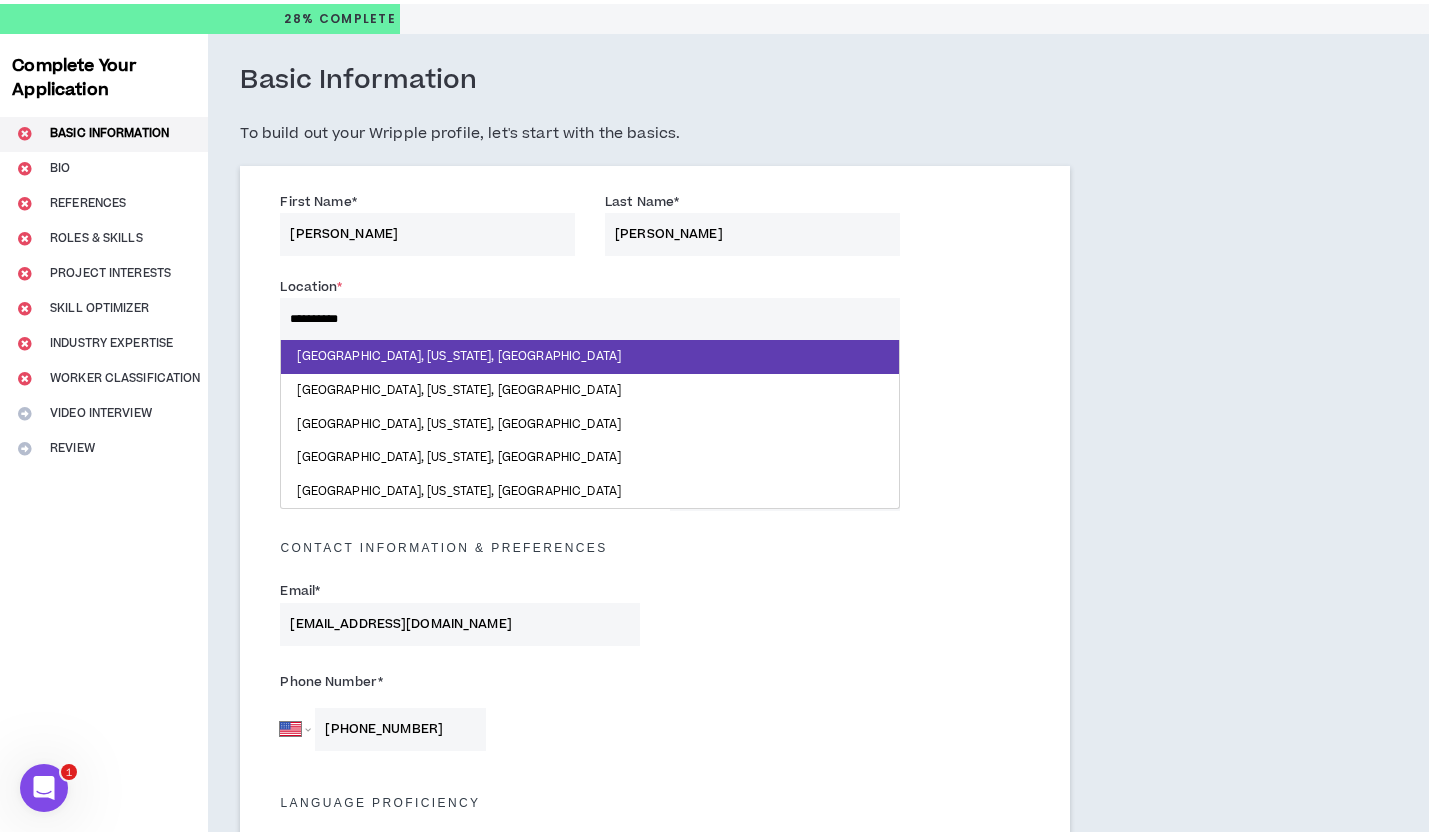 click on "**********" at bounding box center [589, 319] 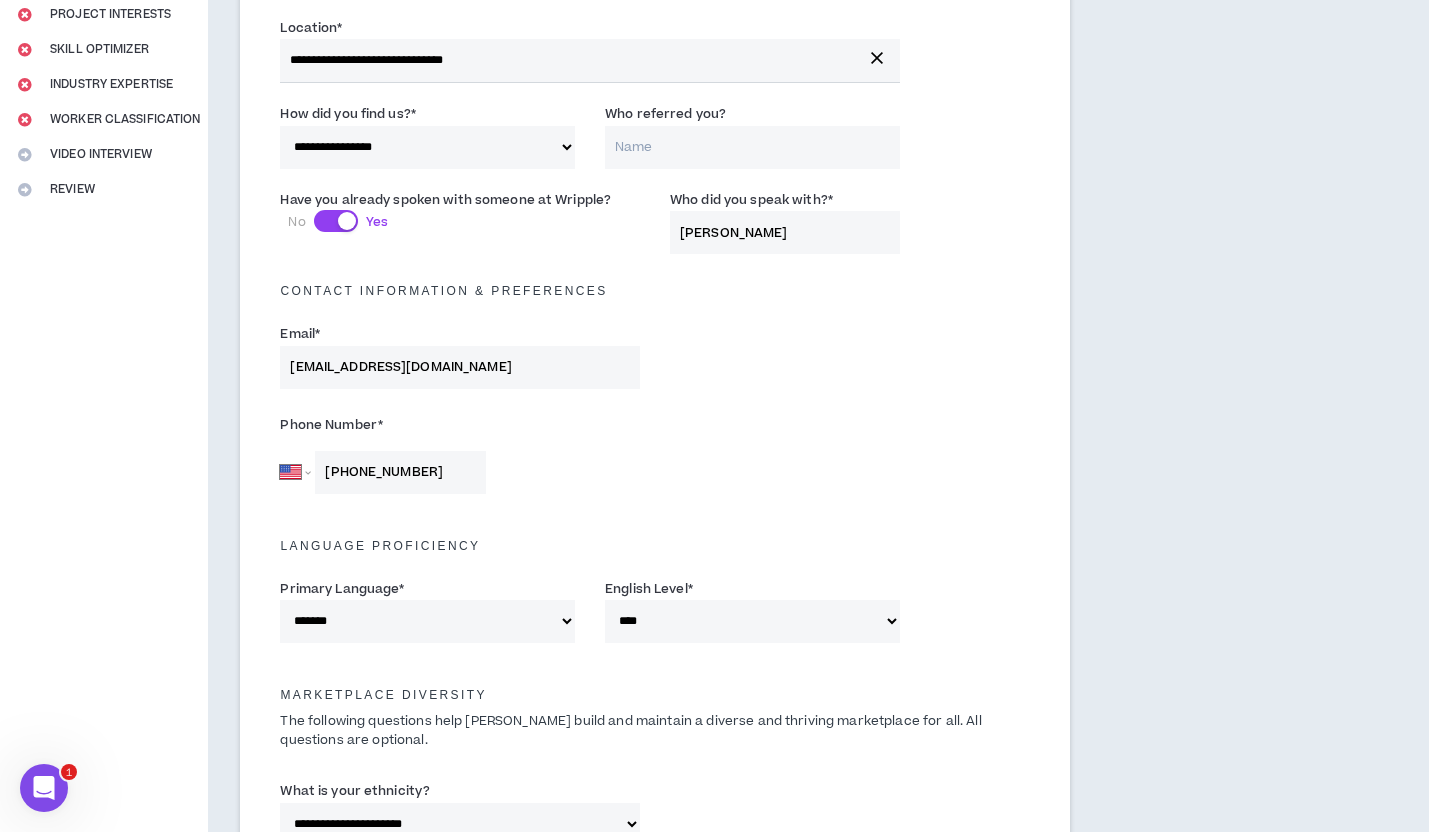 scroll, scrollTop: 314, scrollLeft: 0, axis: vertical 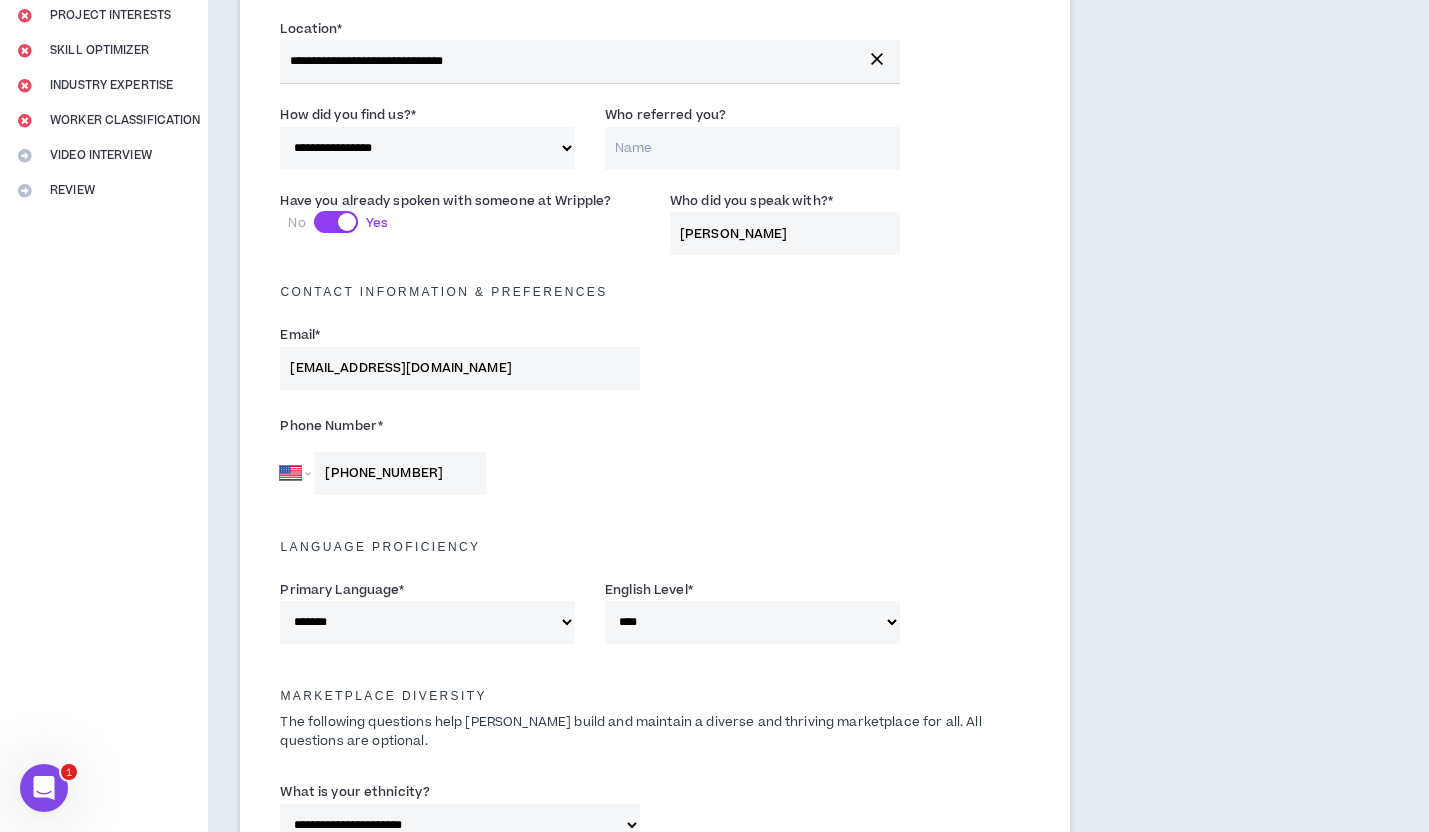 click on "Who referred you?" at bounding box center (752, 148) 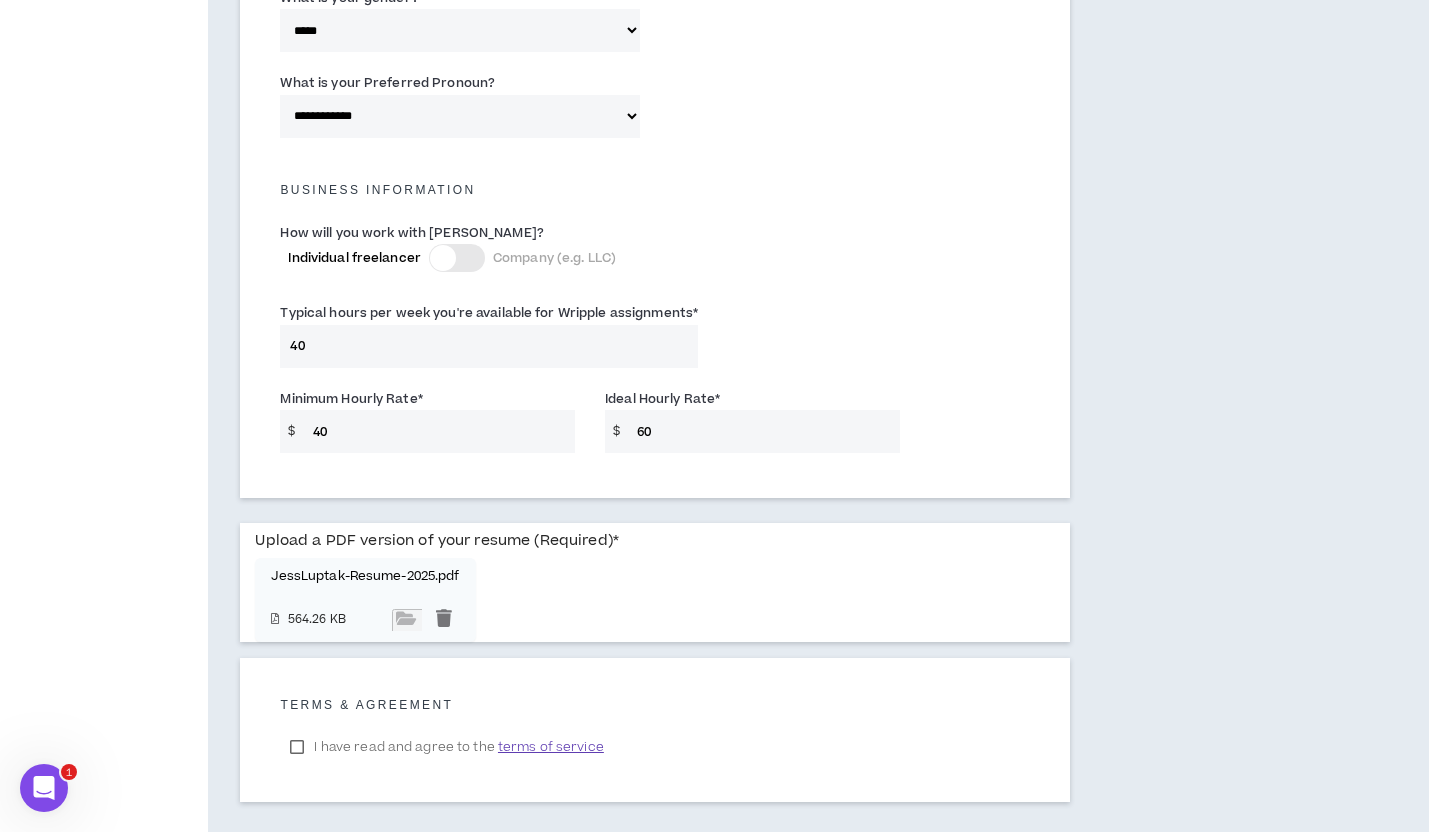 scroll, scrollTop: 1378, scrollLeft: 0, axis: vertical 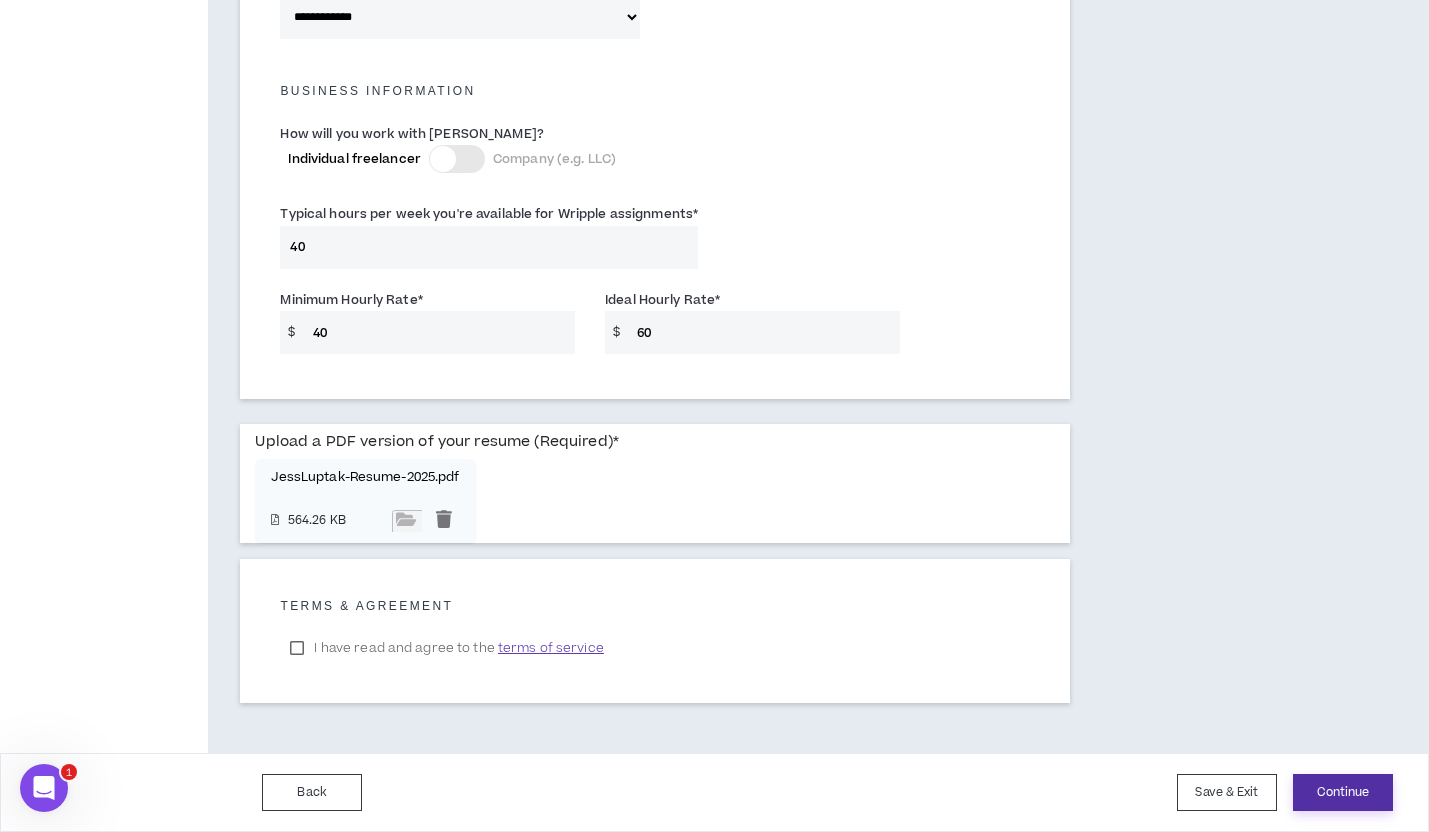 type on "LinkedIn Application" 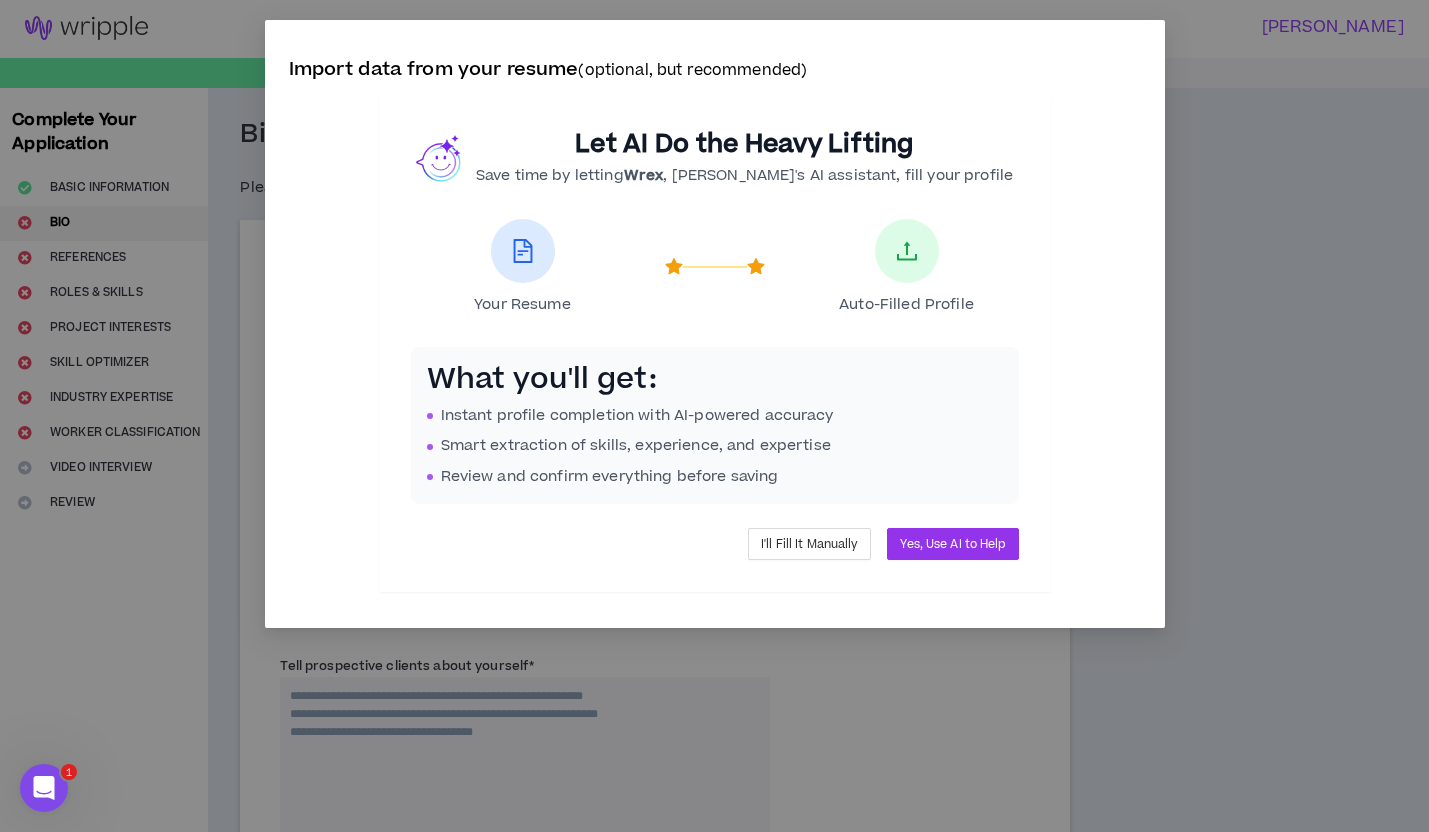 scroll, scrollTop: 0, scrollLeft: 0, axis: both 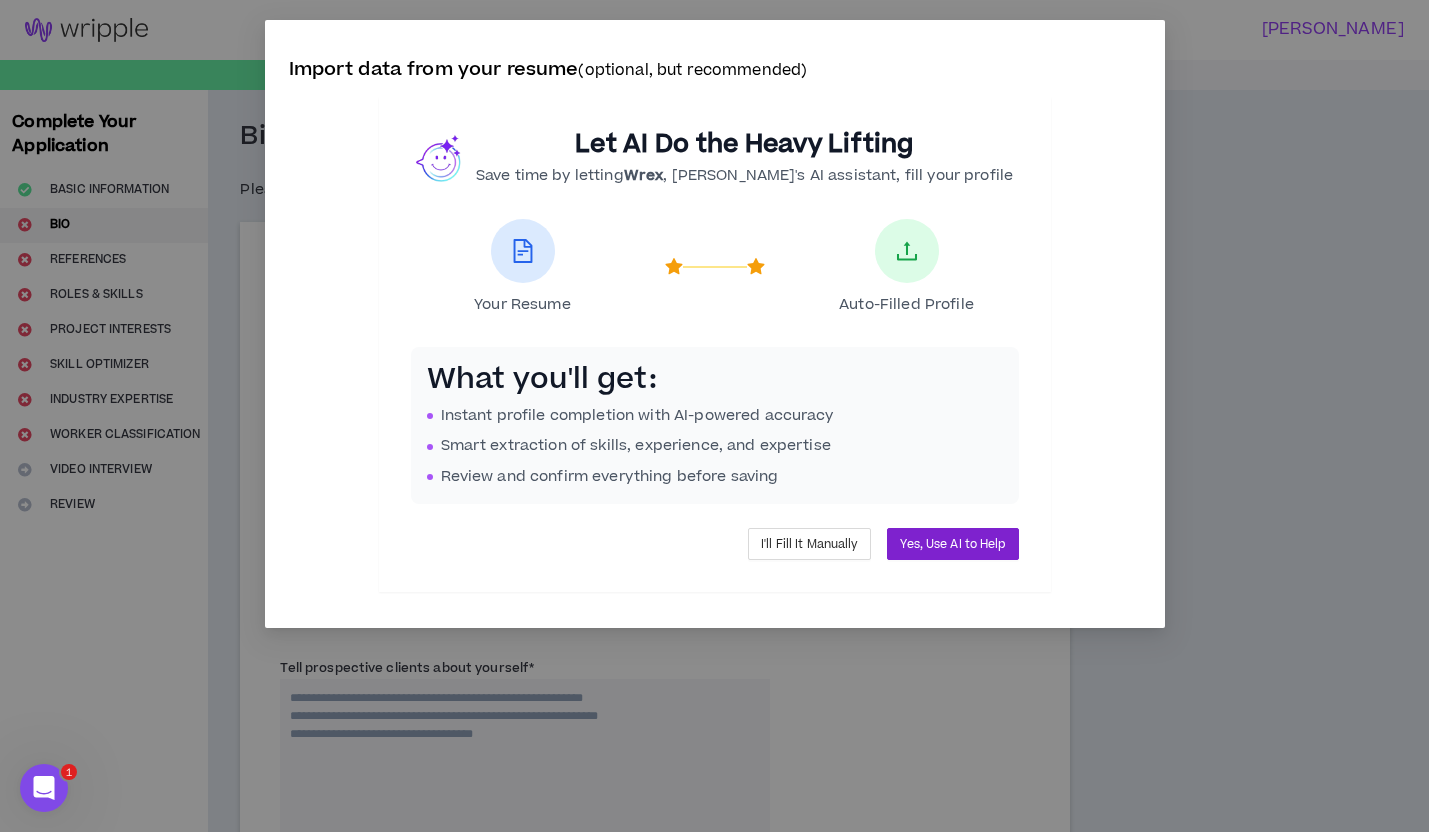 click on "Yes, Use AI to Help" at bounding box center (952, 544) 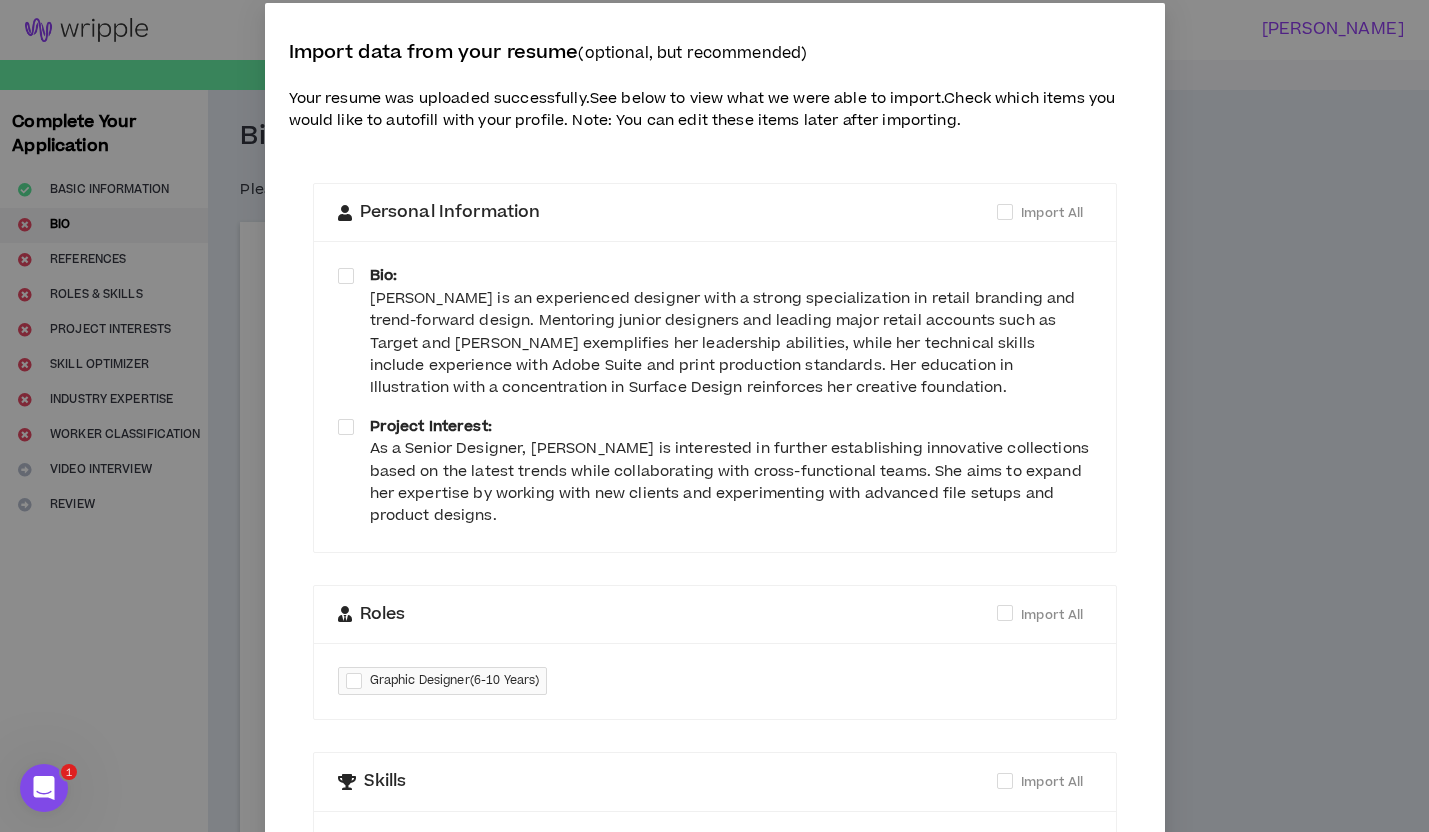 scroll, scrollTop: 0, scrollLeft: 0, axis: both 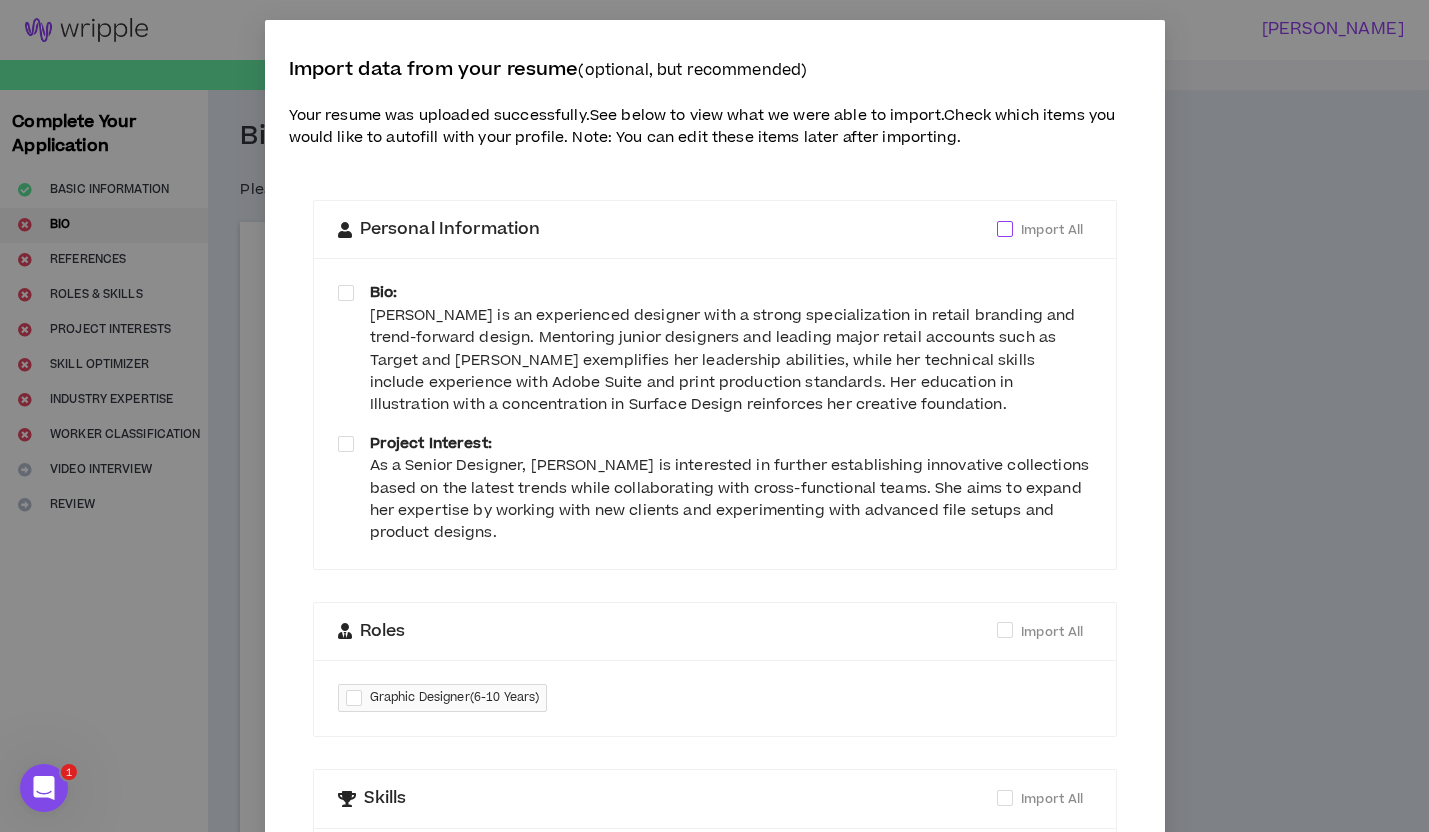 click at bounding box center (1005, 229) 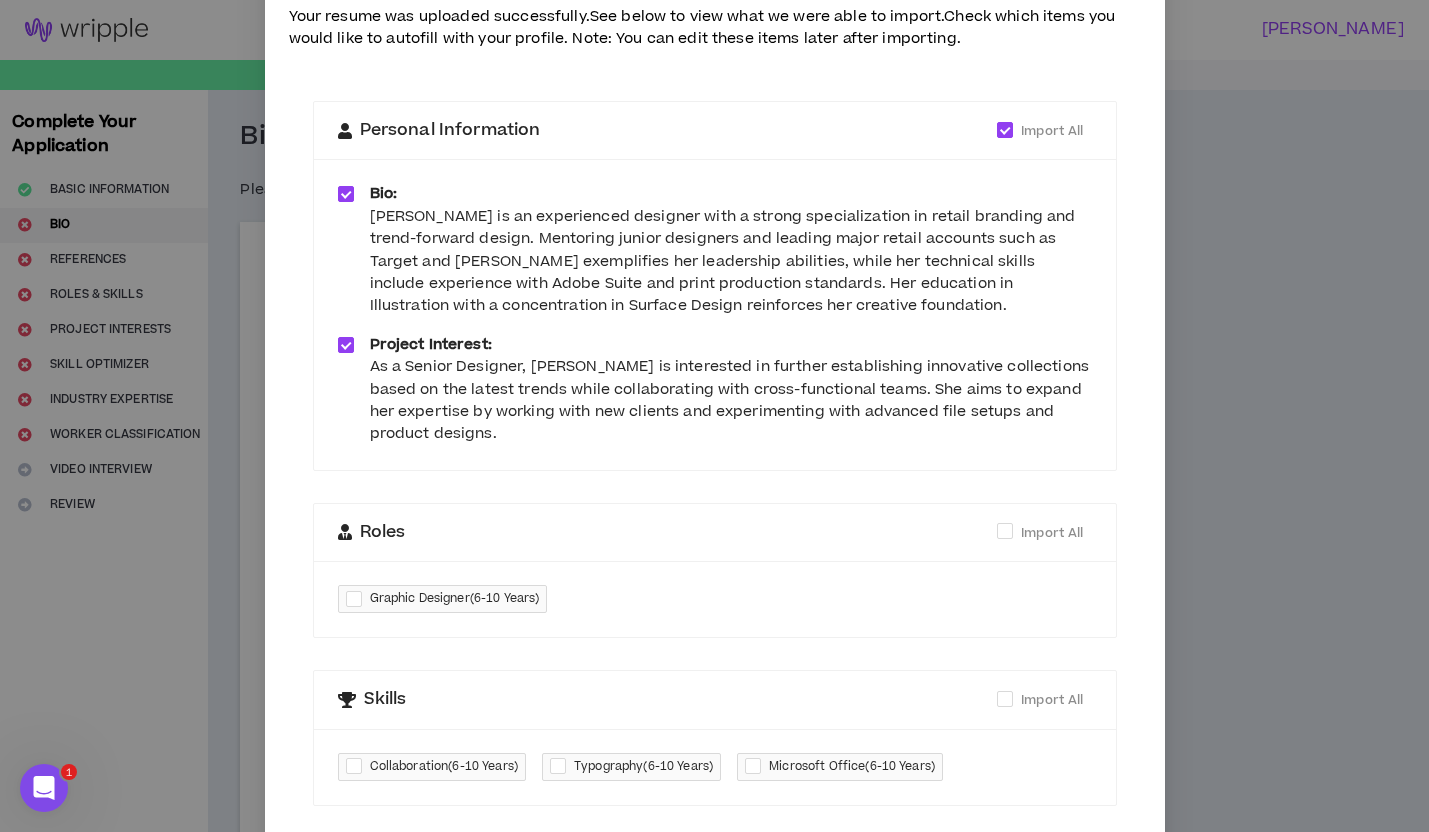 scroll, scrollTop: 133, scrollLeft: 0, axis: vertical 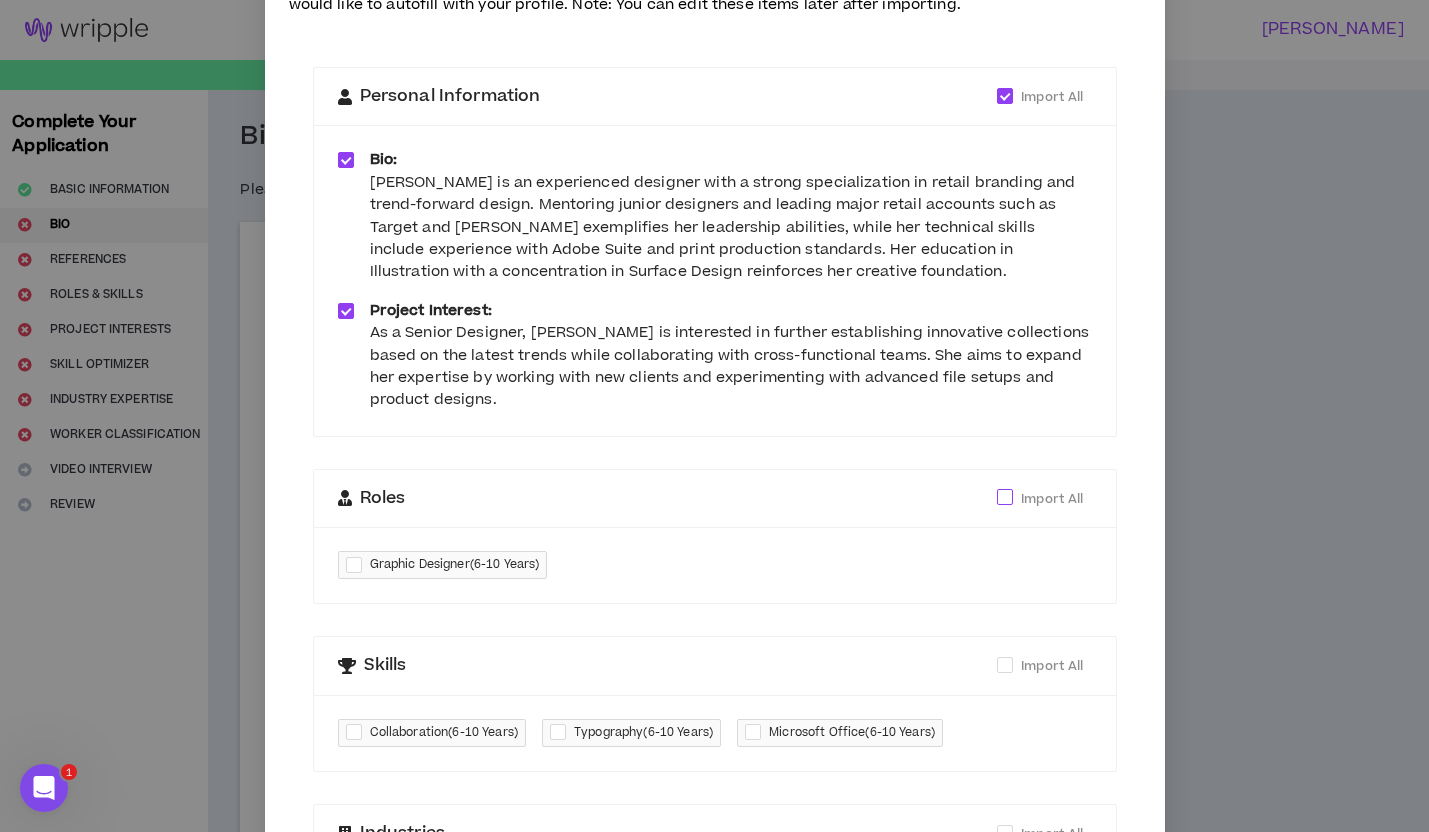 click at bounding box center [1005, 497] 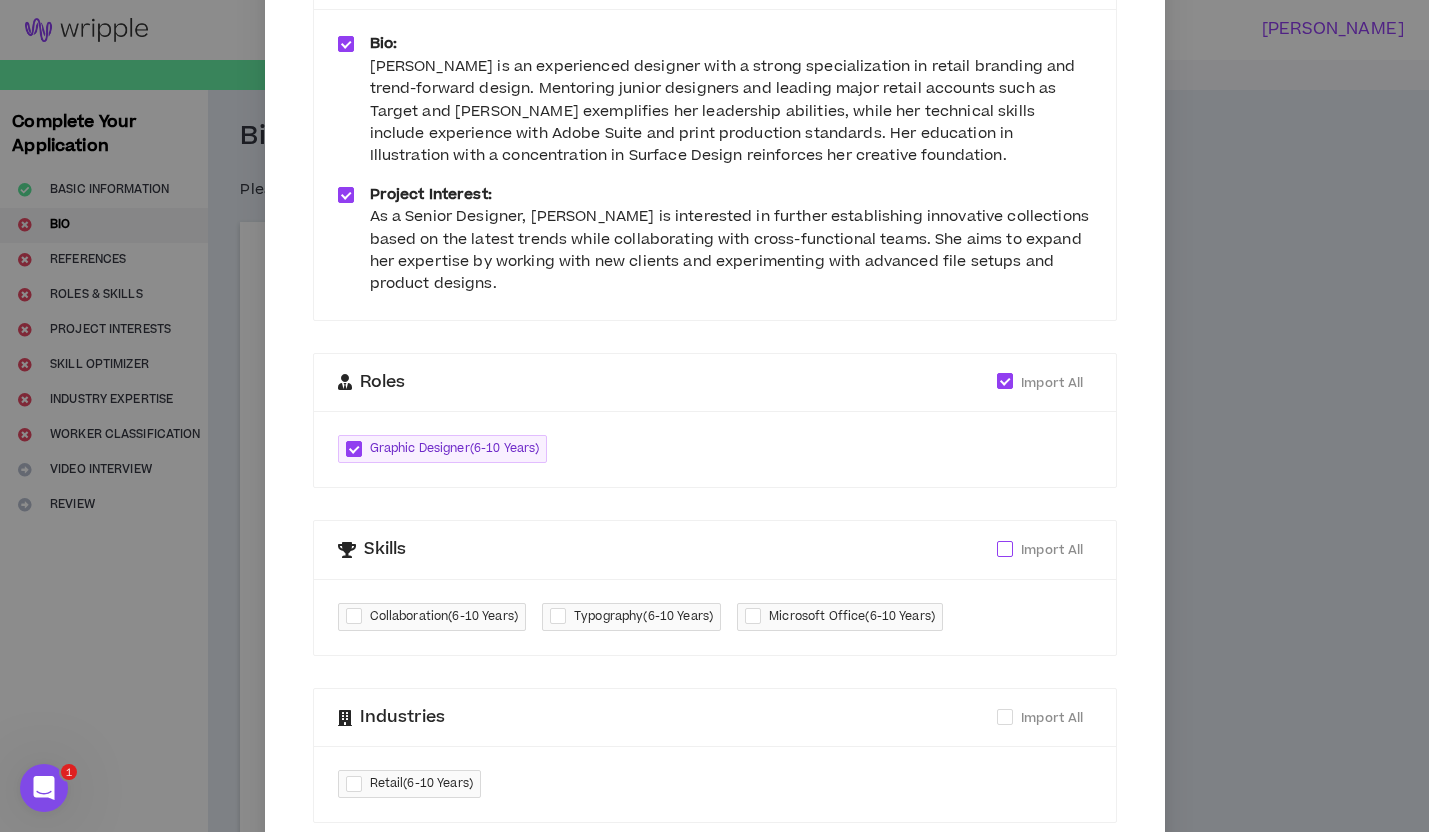 click at bounding box center [1005, 549] 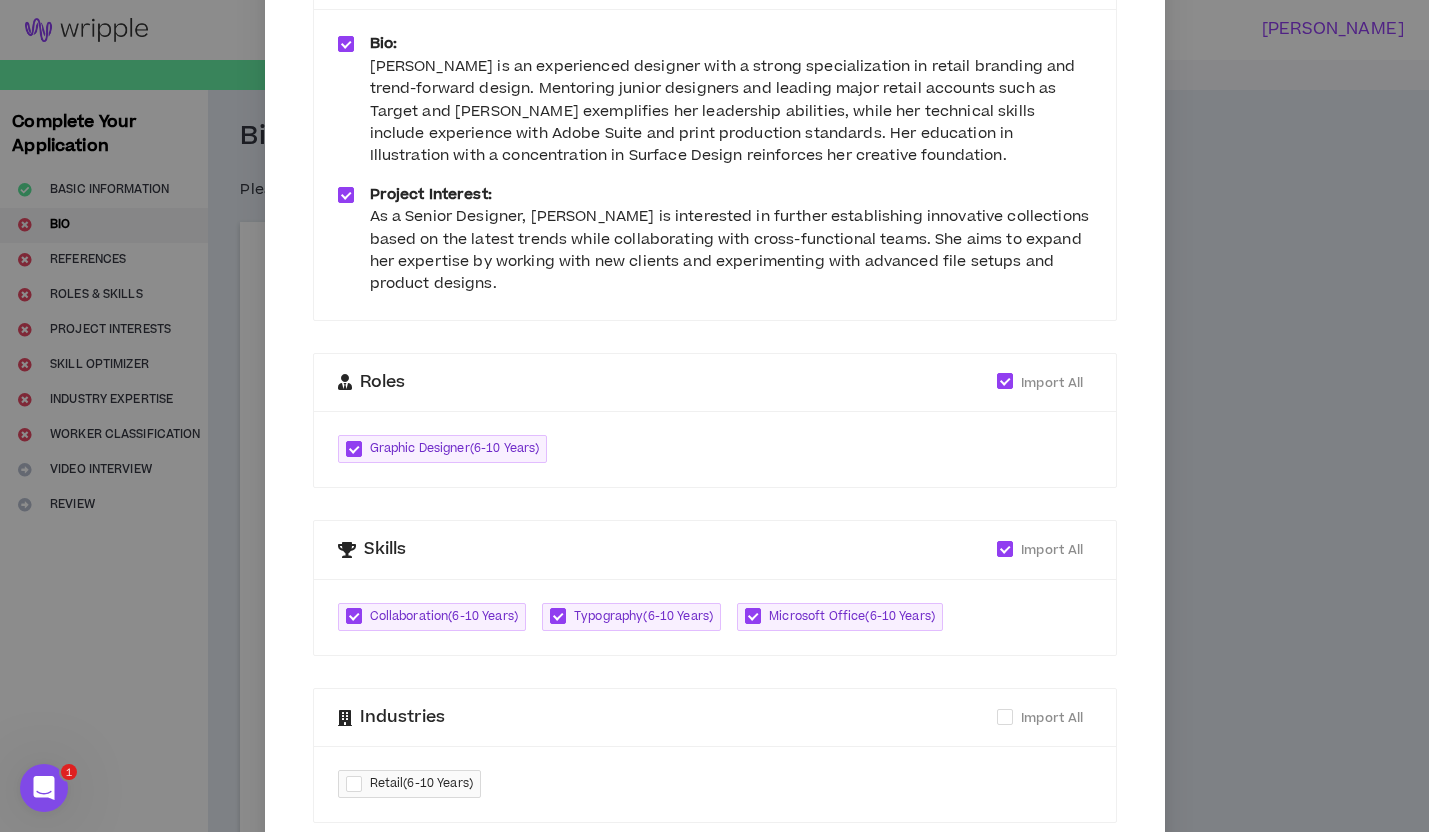 checkbox on "****" 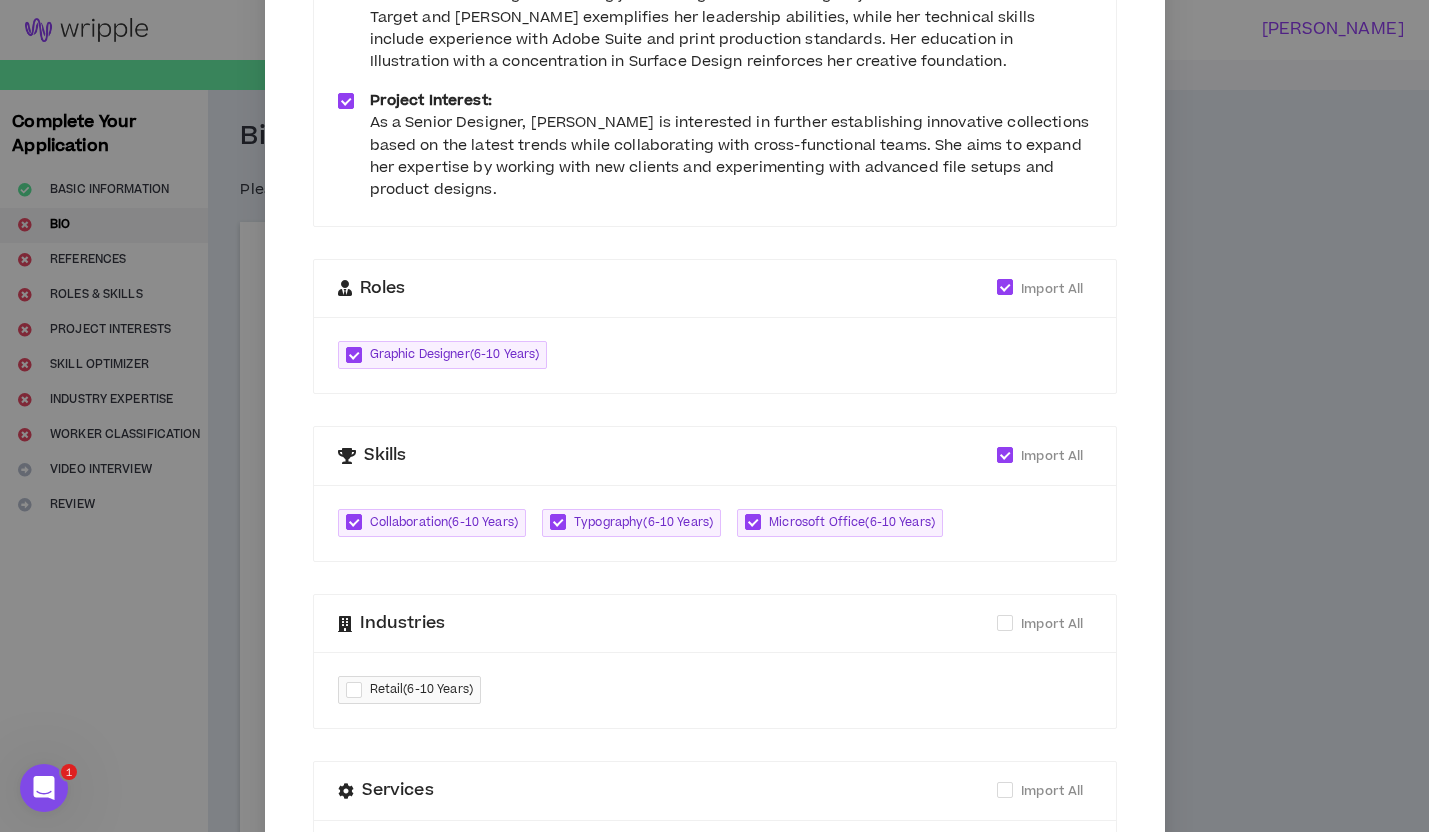 scroll, scrollTop: 374, scrollLeft: 0, axis: vertical 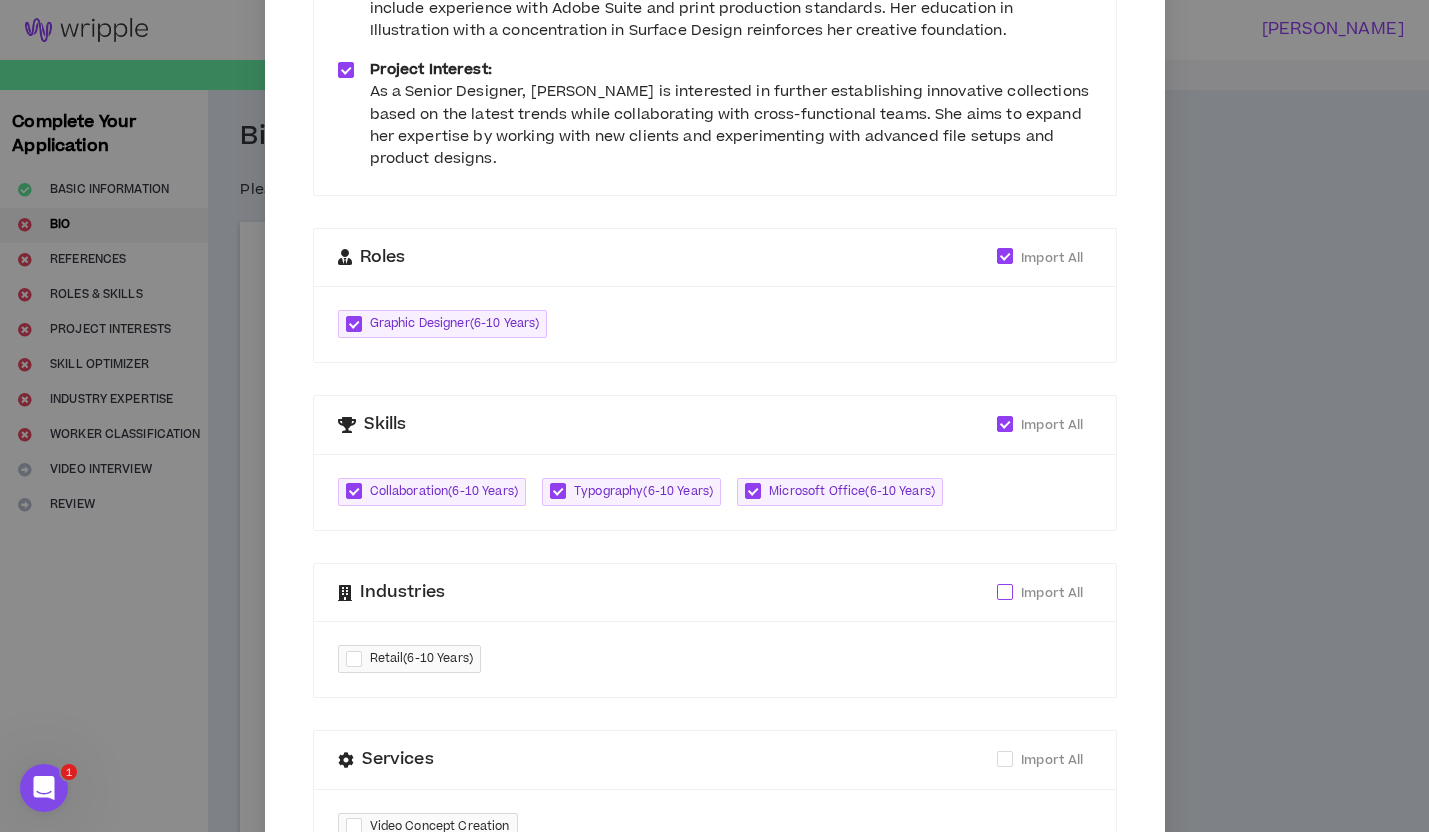 click at bounding box center (1005, 592) 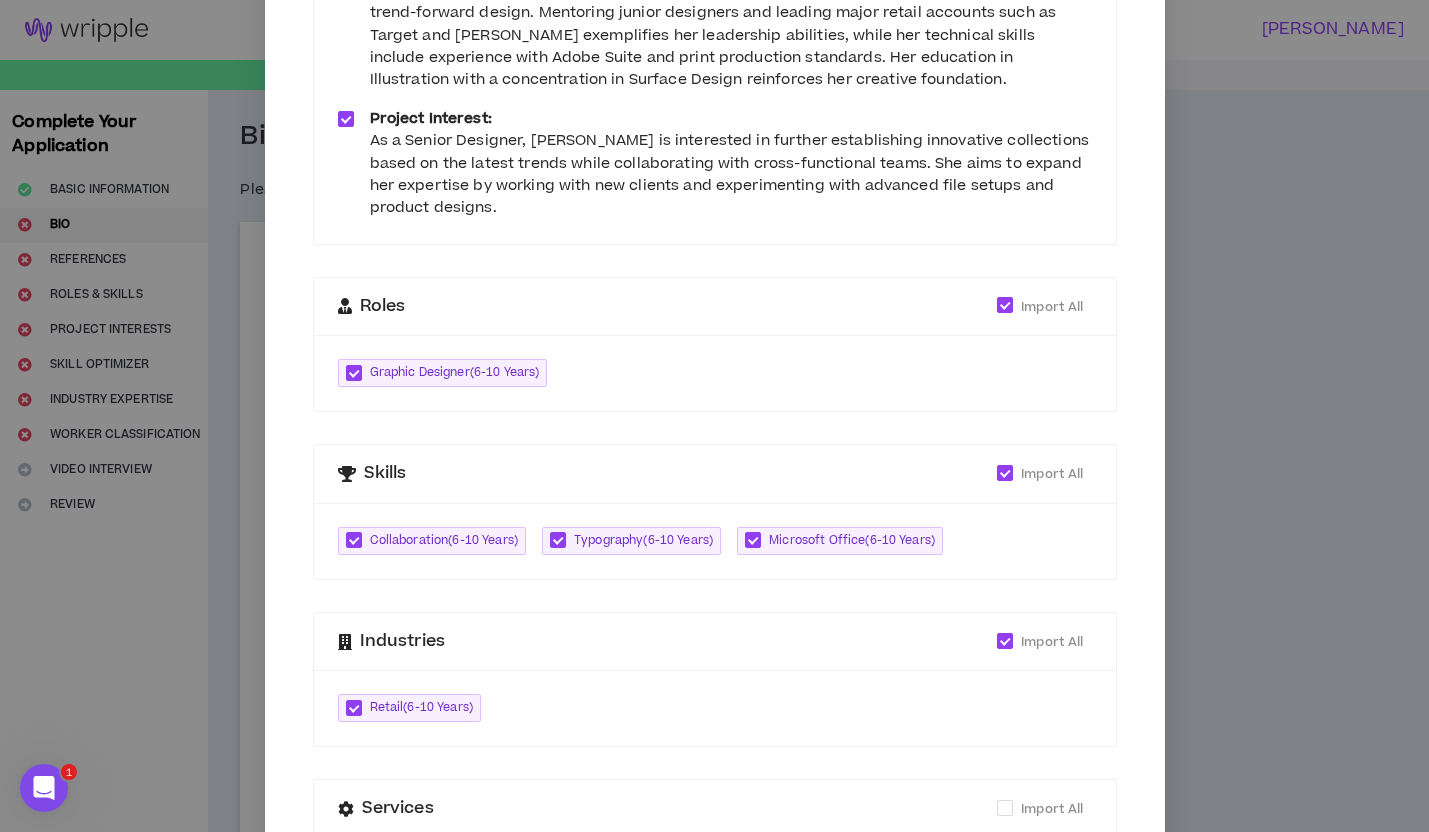 scroll, scrollTop: 545, scrollLeft: 0, axis: vertical 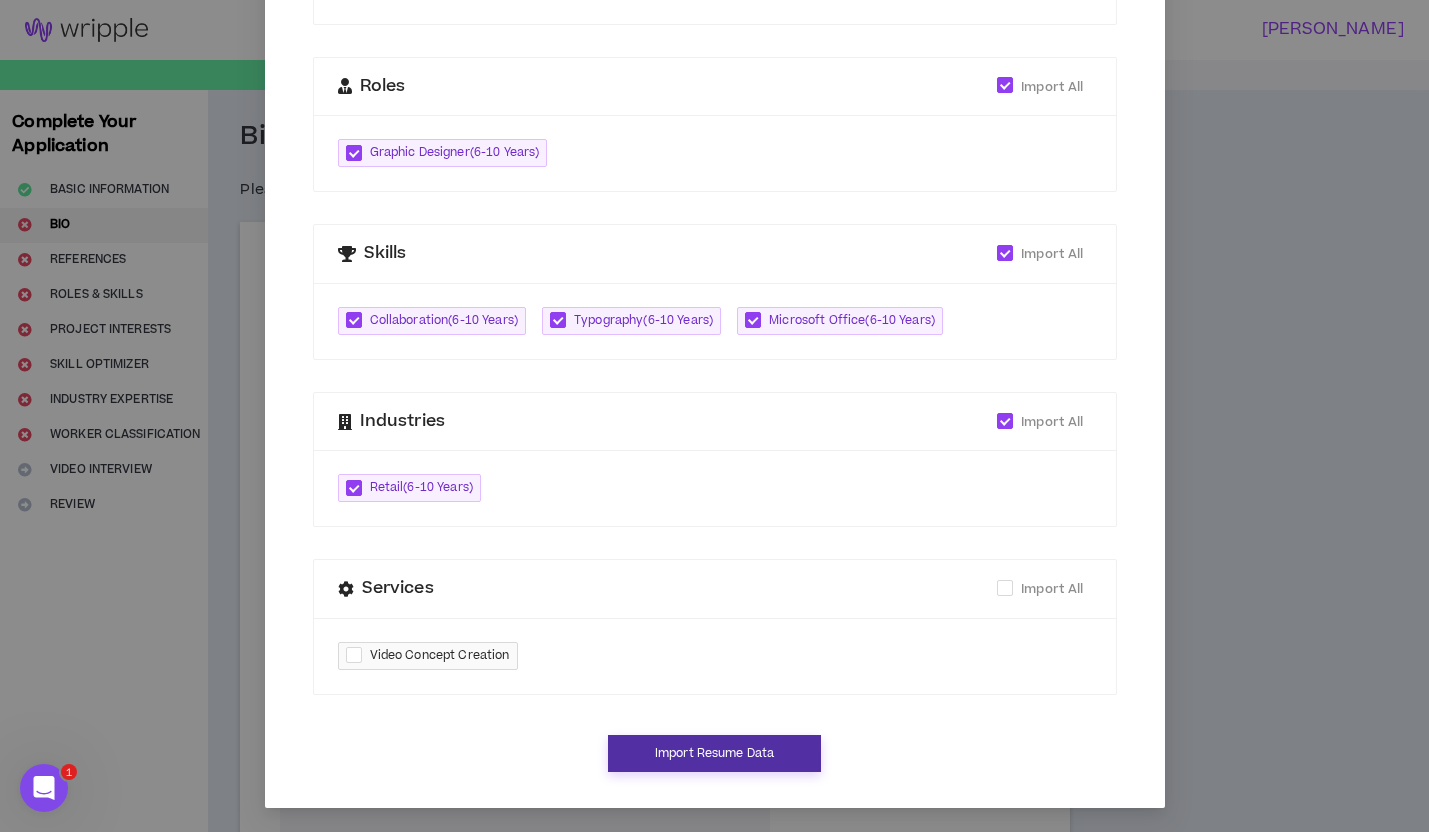 click on "Import Resume Data" at bounding box center (714, 753) 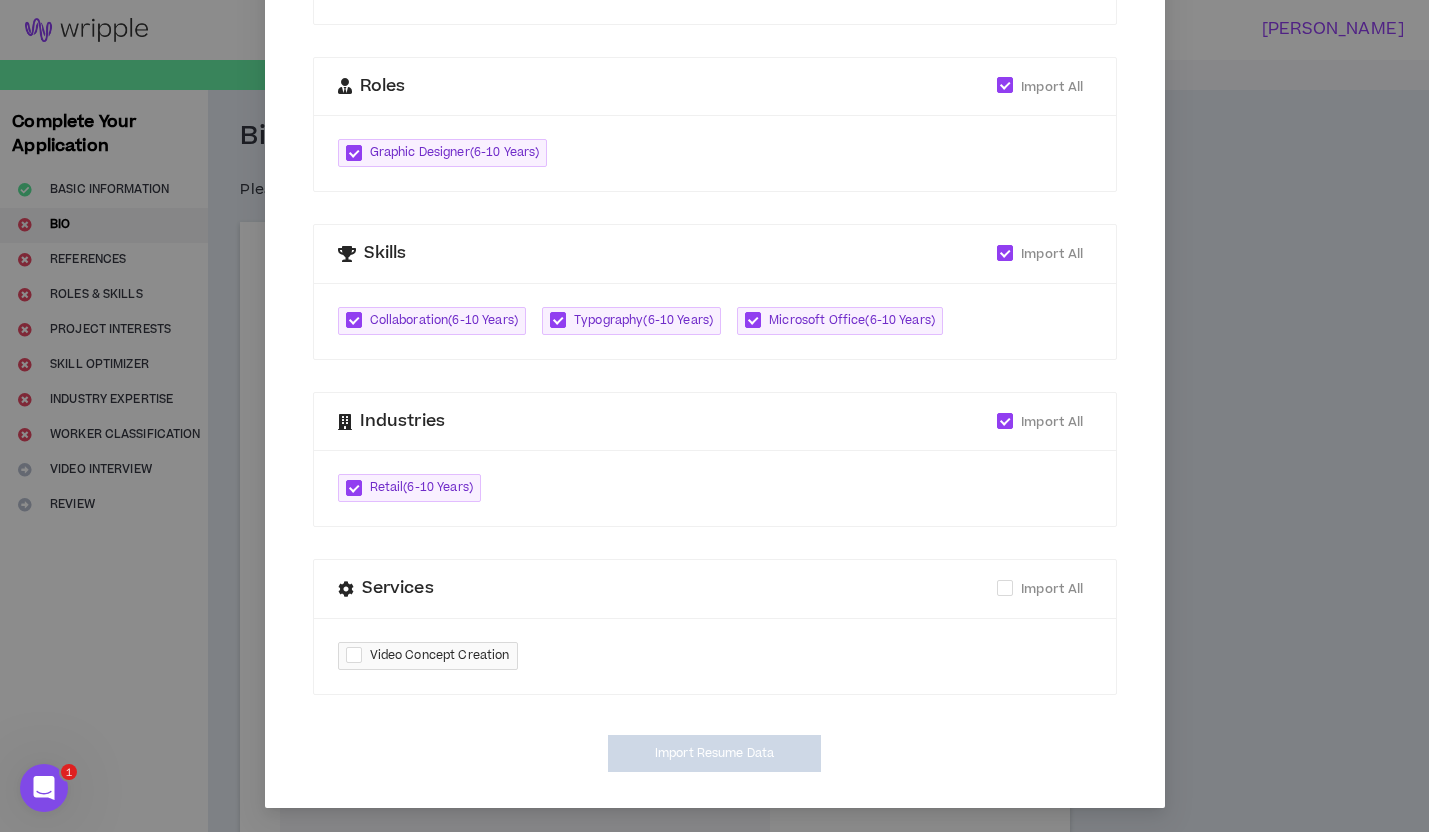 type on "**********" 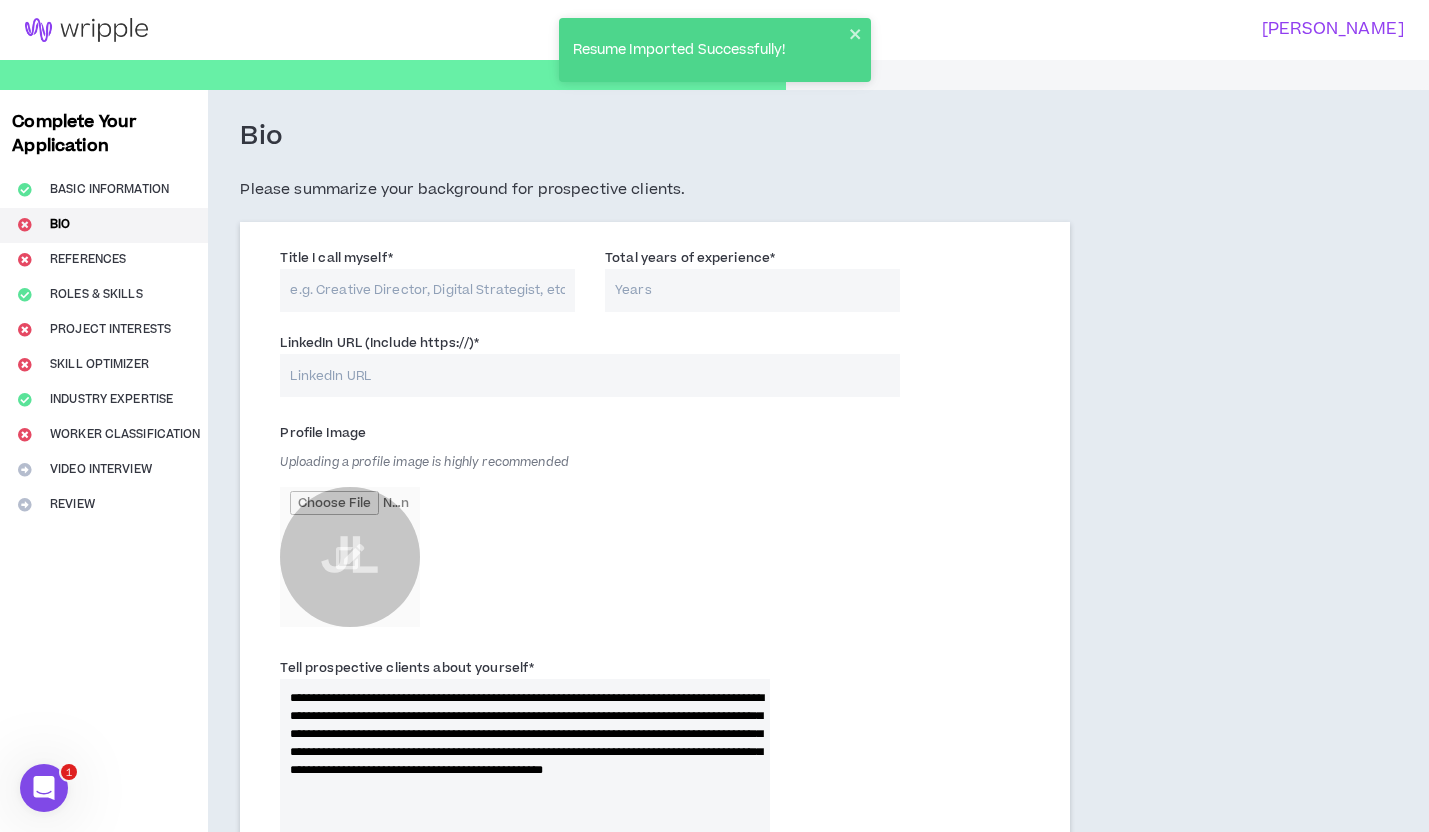 click on "Title I call myself  *" at bounding box center (427, 290) 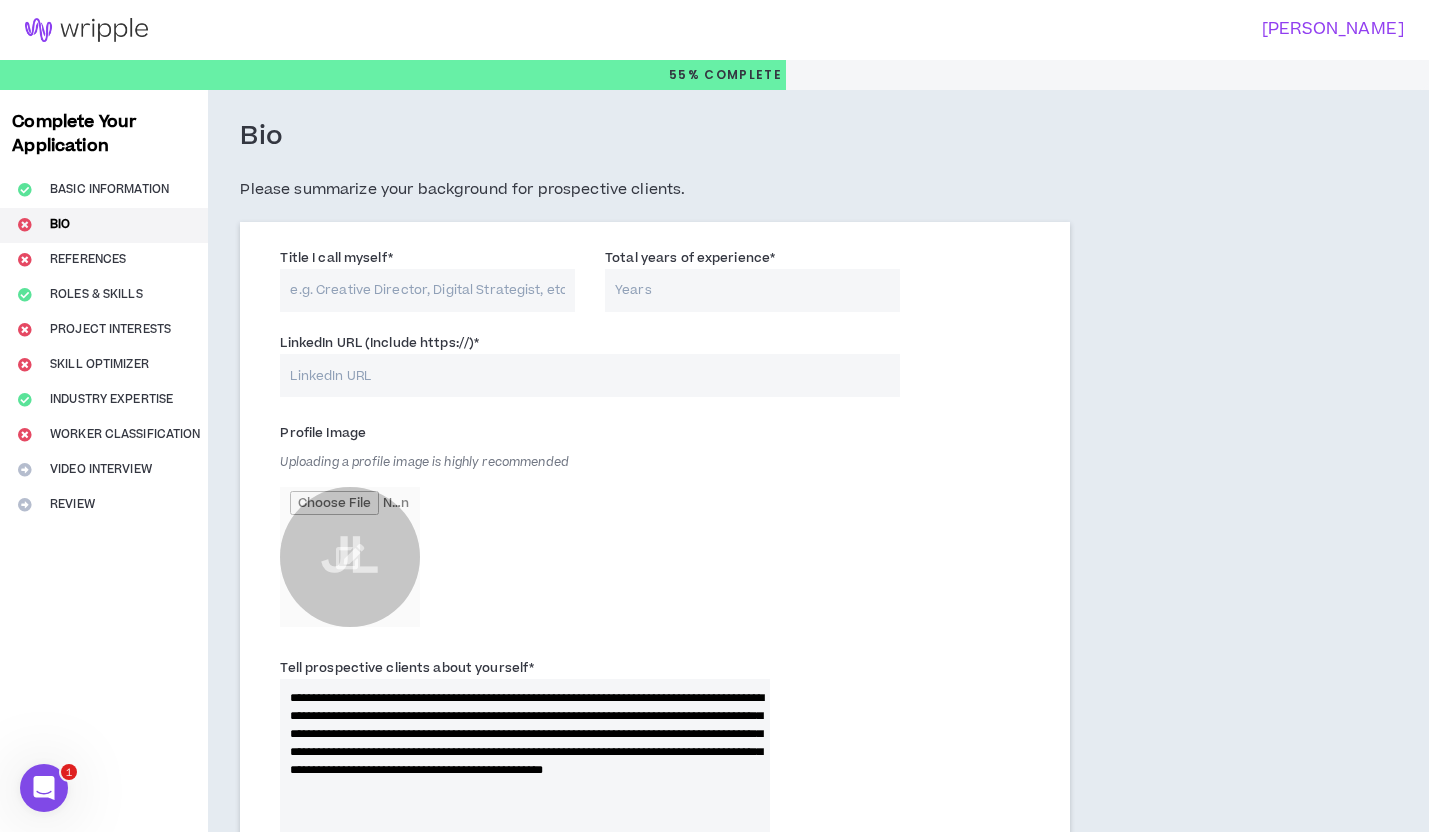 type on "d" 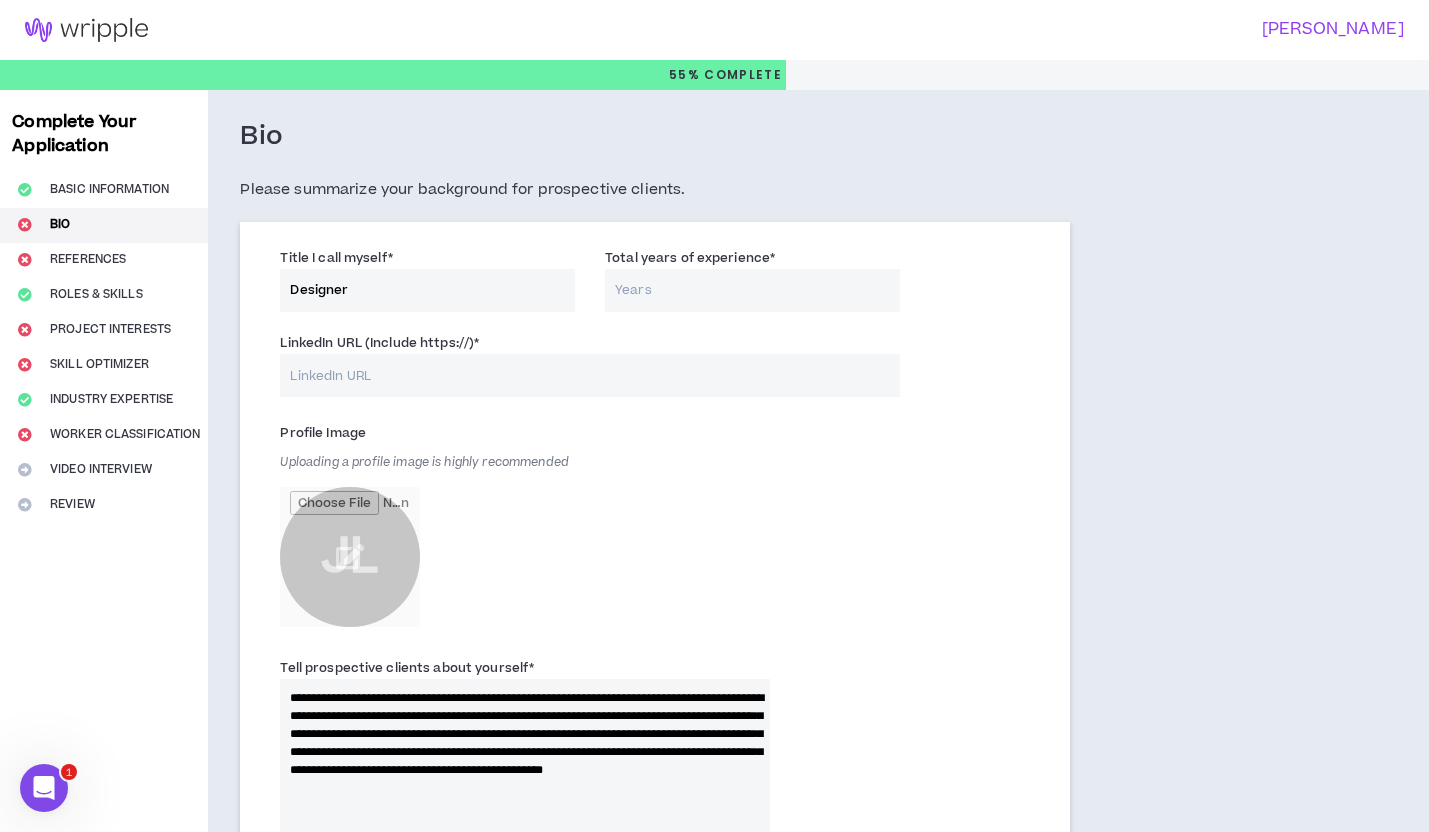 type on "Designer" 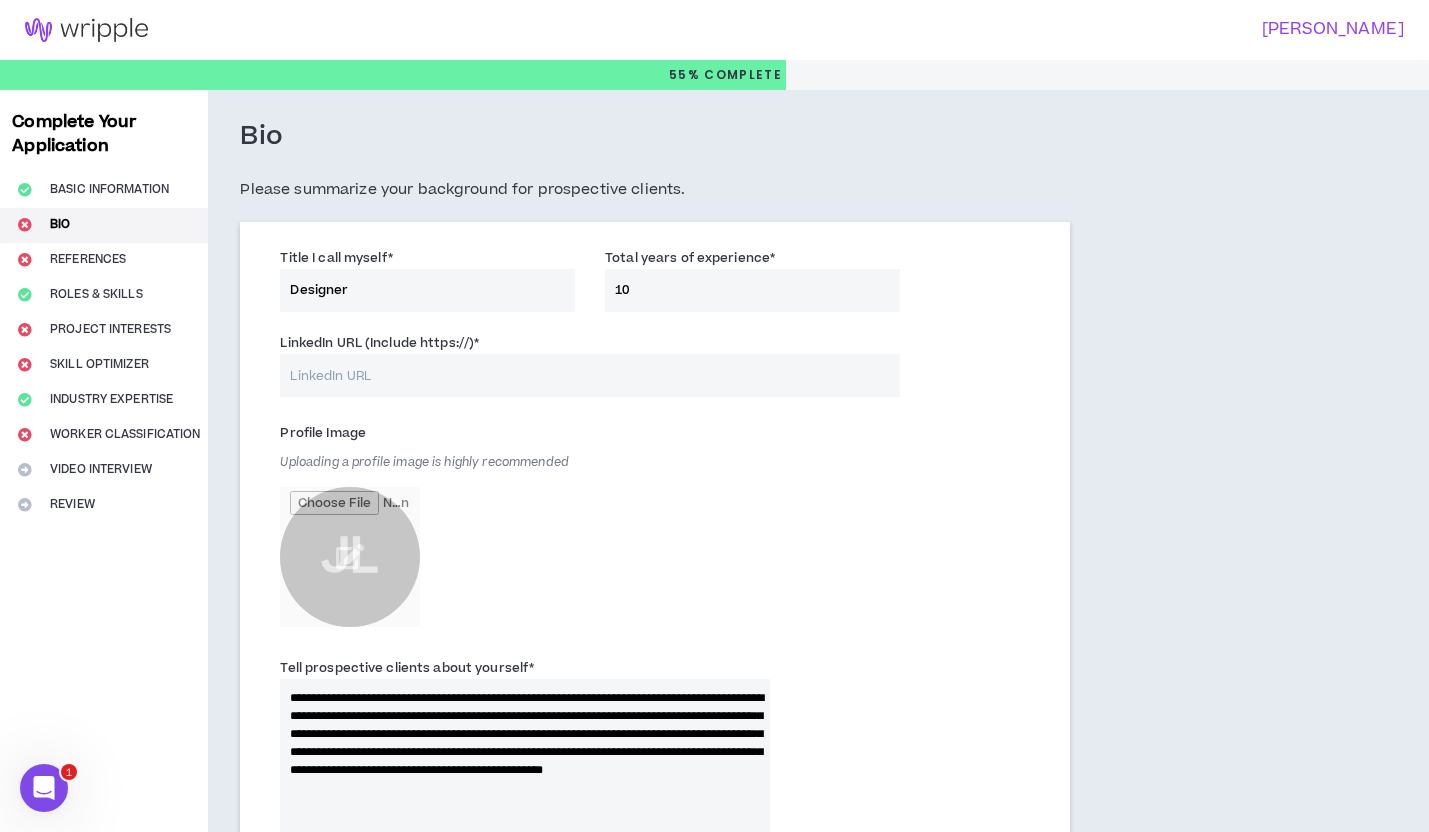 type on "10" 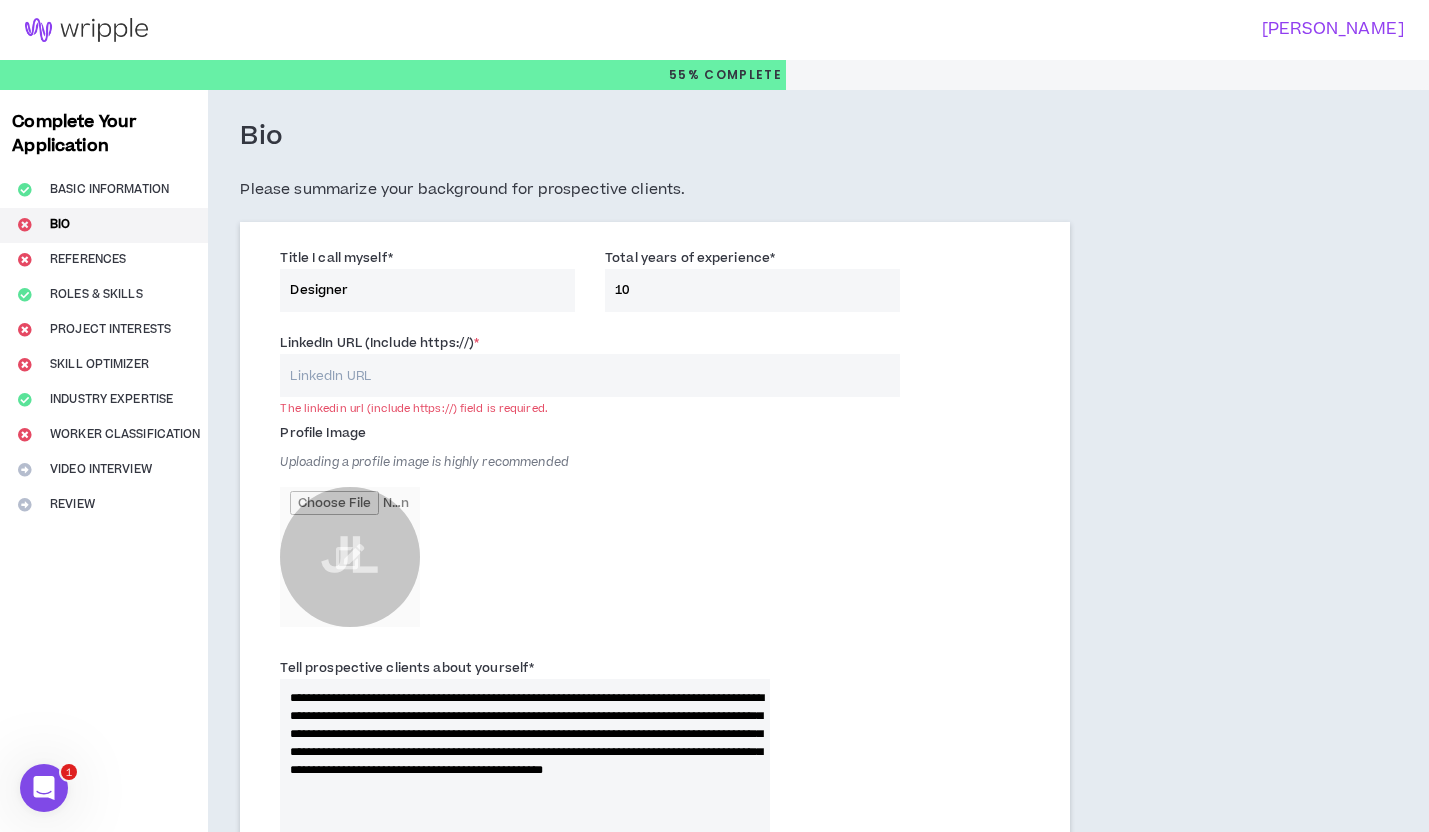 paste on "[URL][DOMAIN_NAME]" 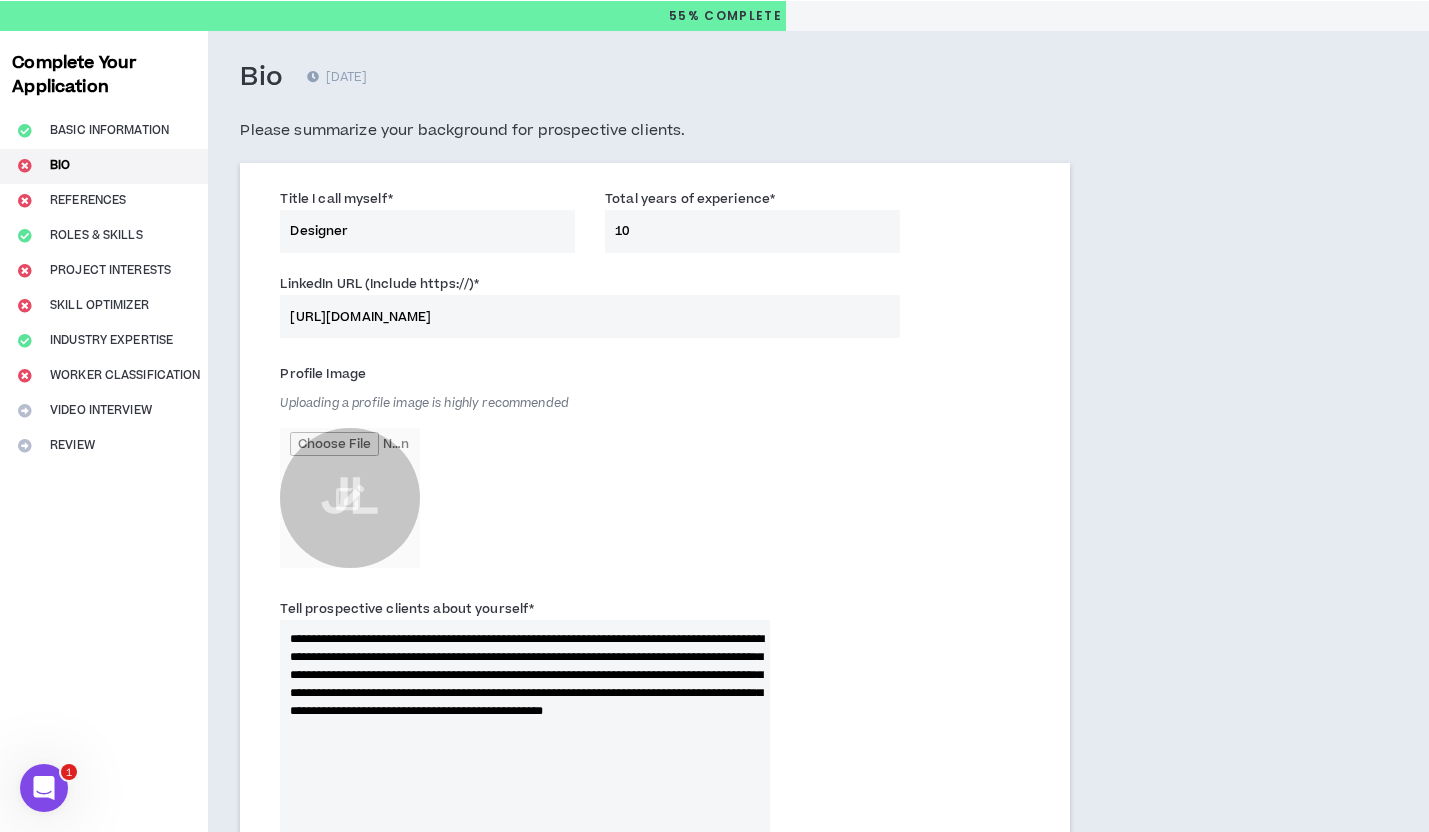 scroll, scrollTop: 64, scrollLeft: 0, axis: vertical 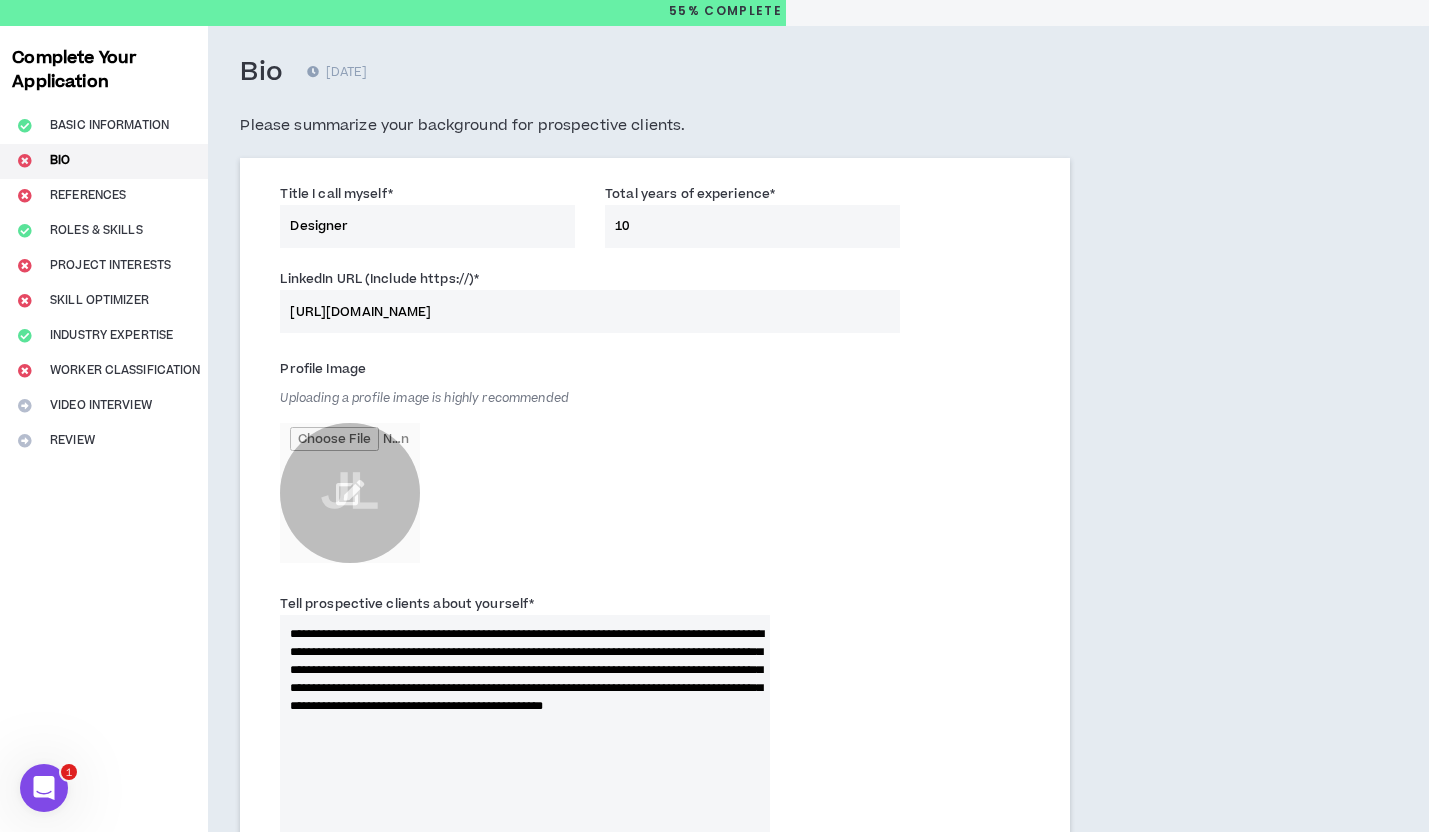 type on "[URL][DOMAIN_NAME]" 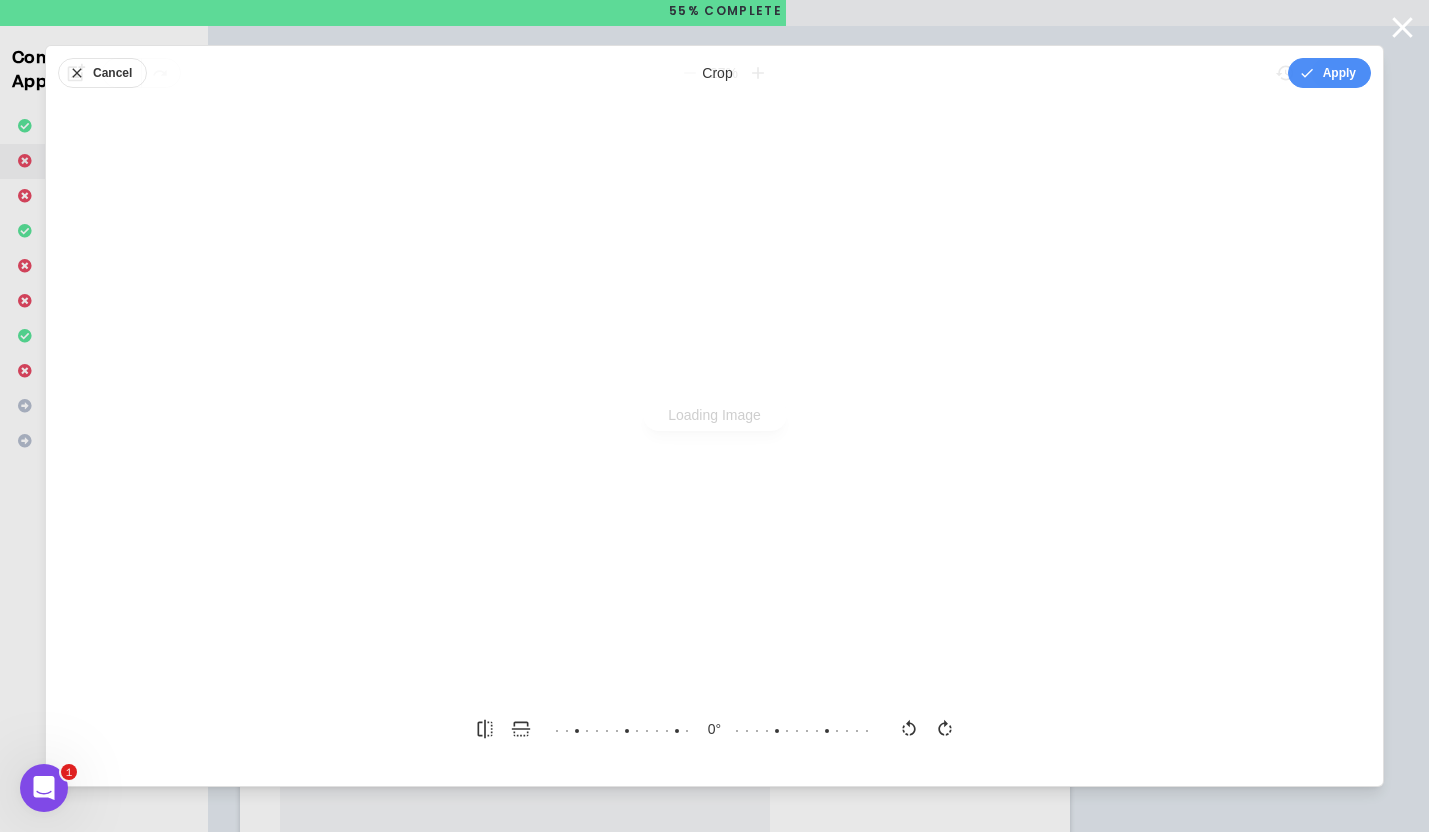 scroll, scrollTop: 0, scrollLeft: 0, axis: both 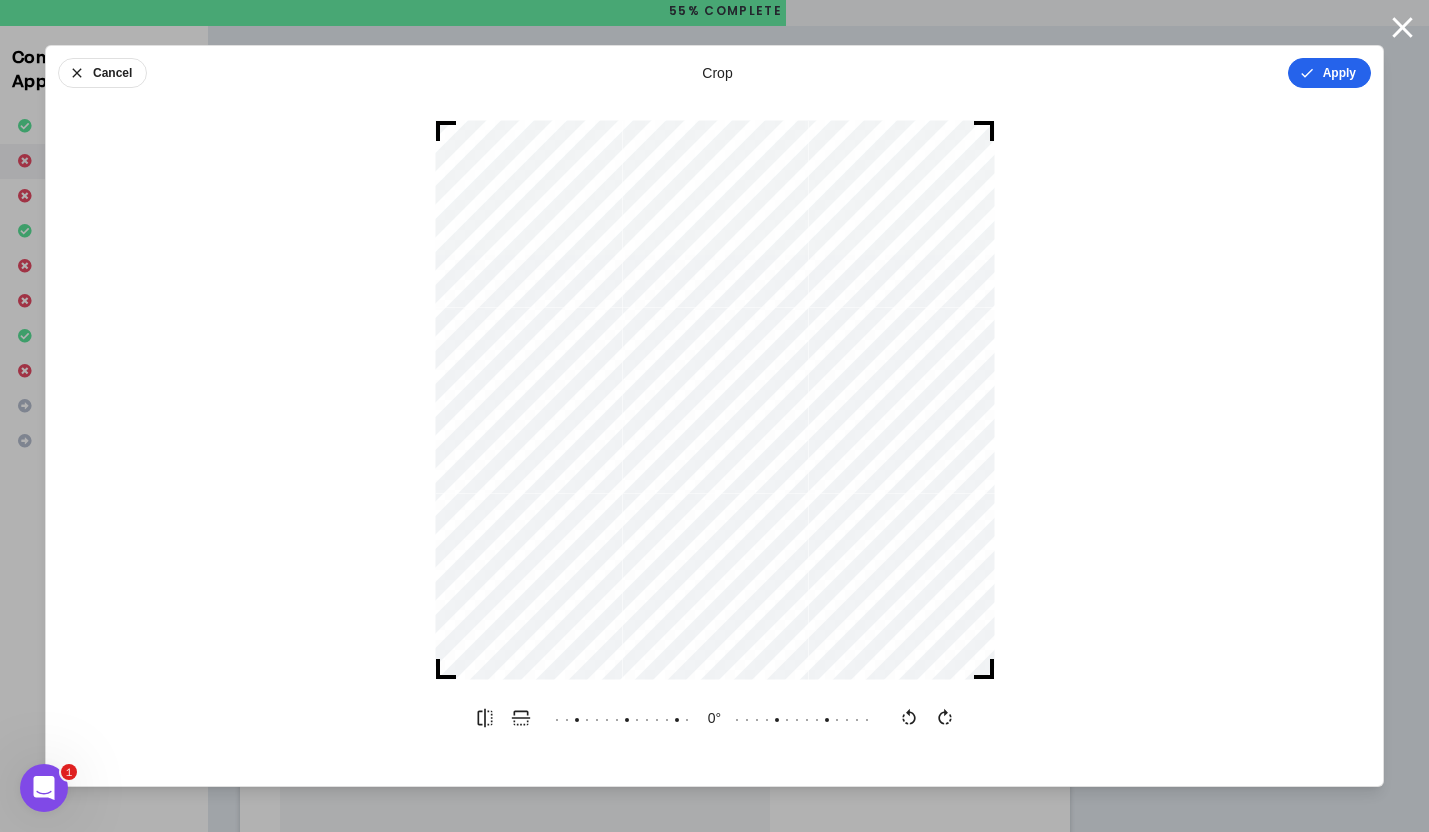 click on "Apply" at bounding box center (1329, 73) 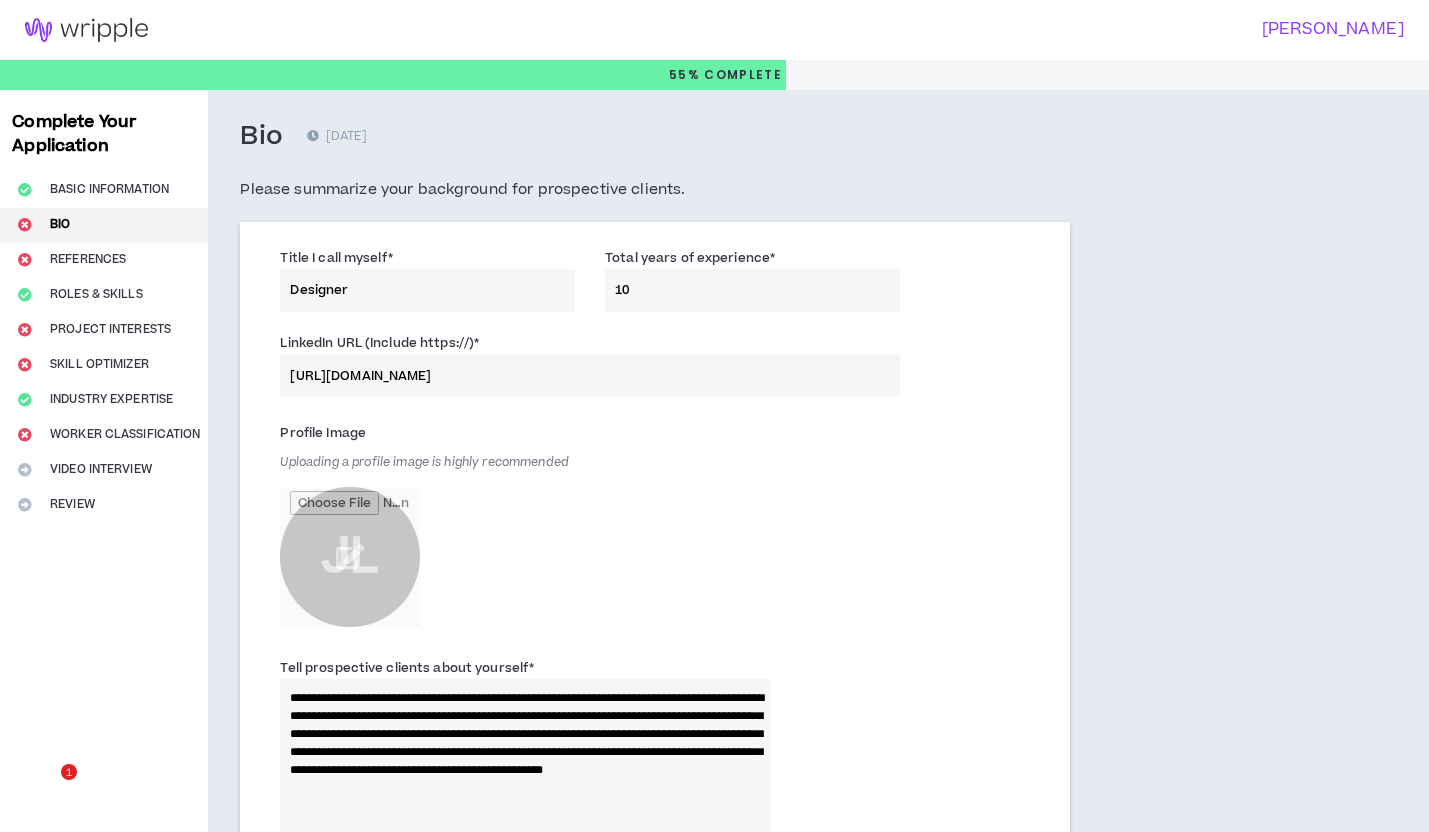 scroll, scrollTop: 64, scrollLeft: 0, axis: vertical 